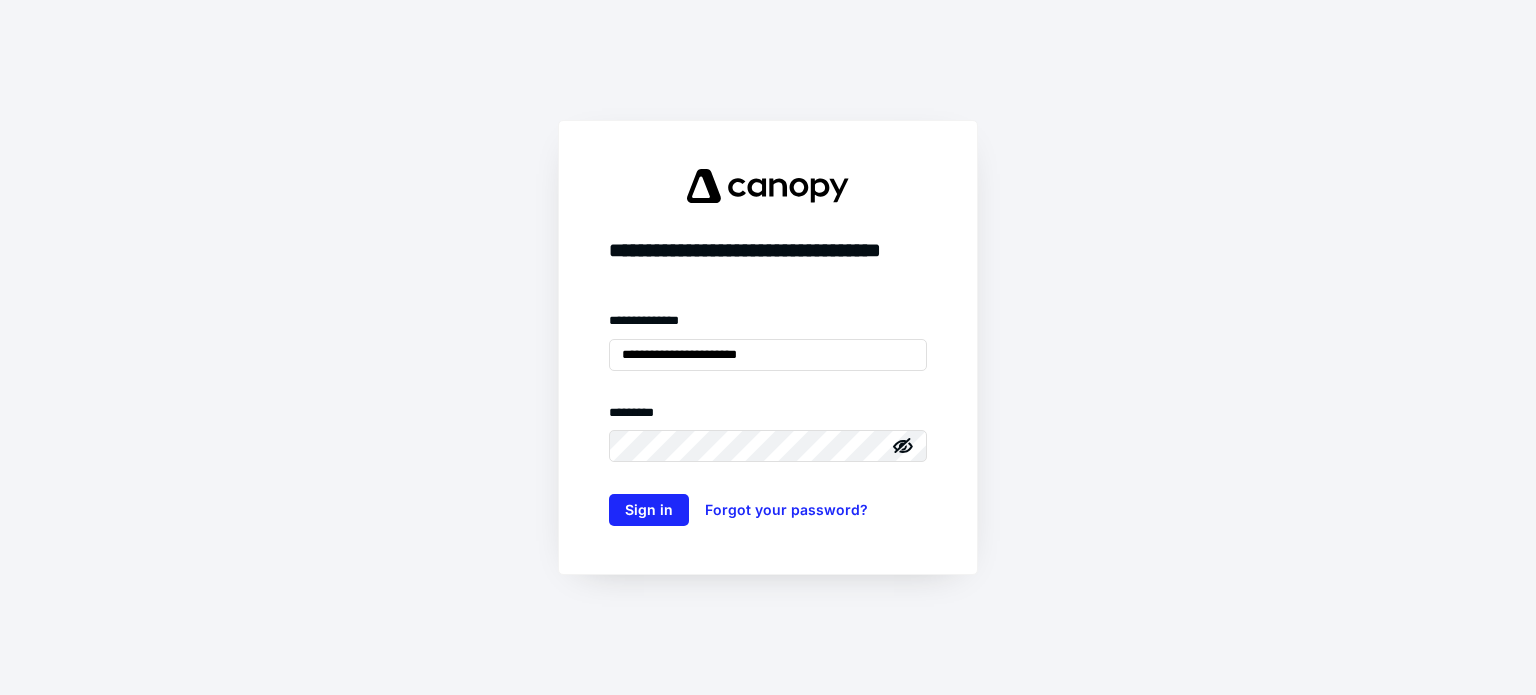 scroll, scrollTop: 0, scrollLeft: 0, axis: both 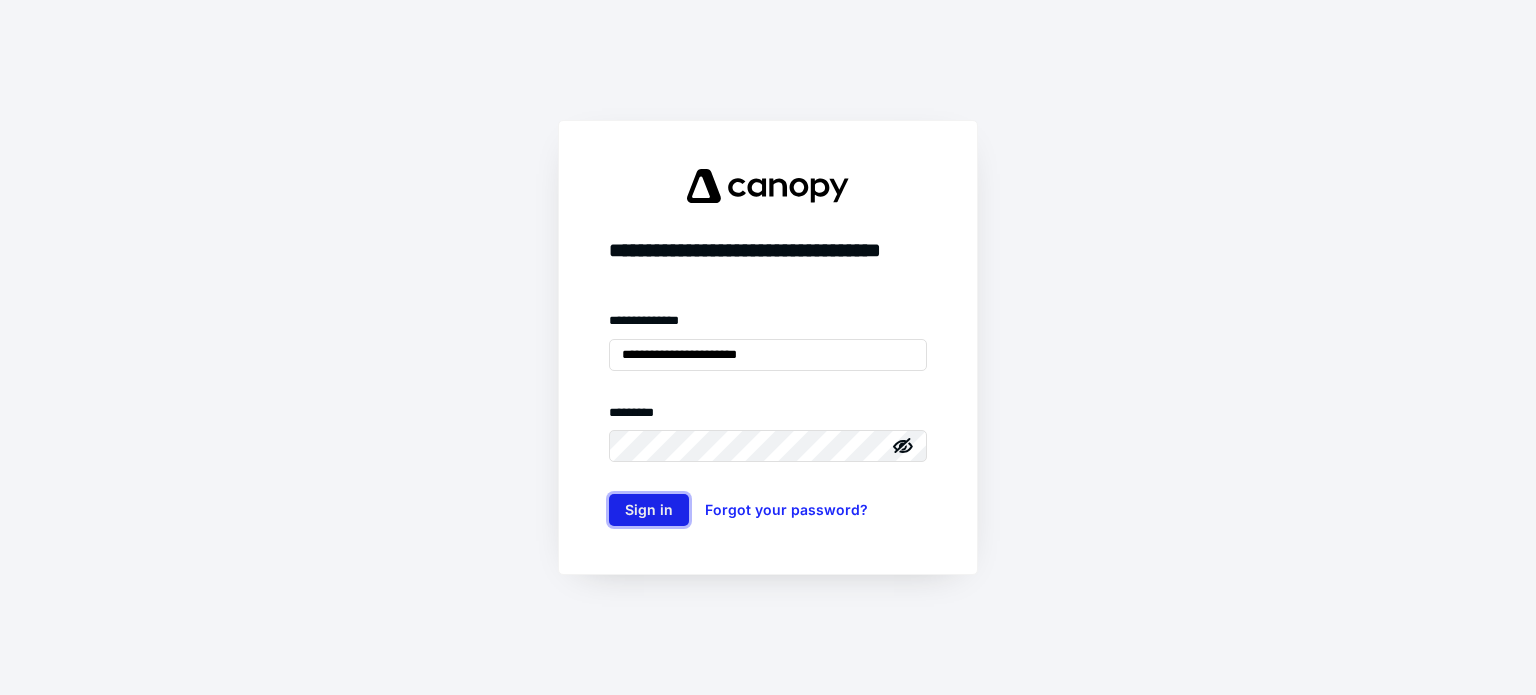 click on "Sign in" at bounding box center [649, 510] 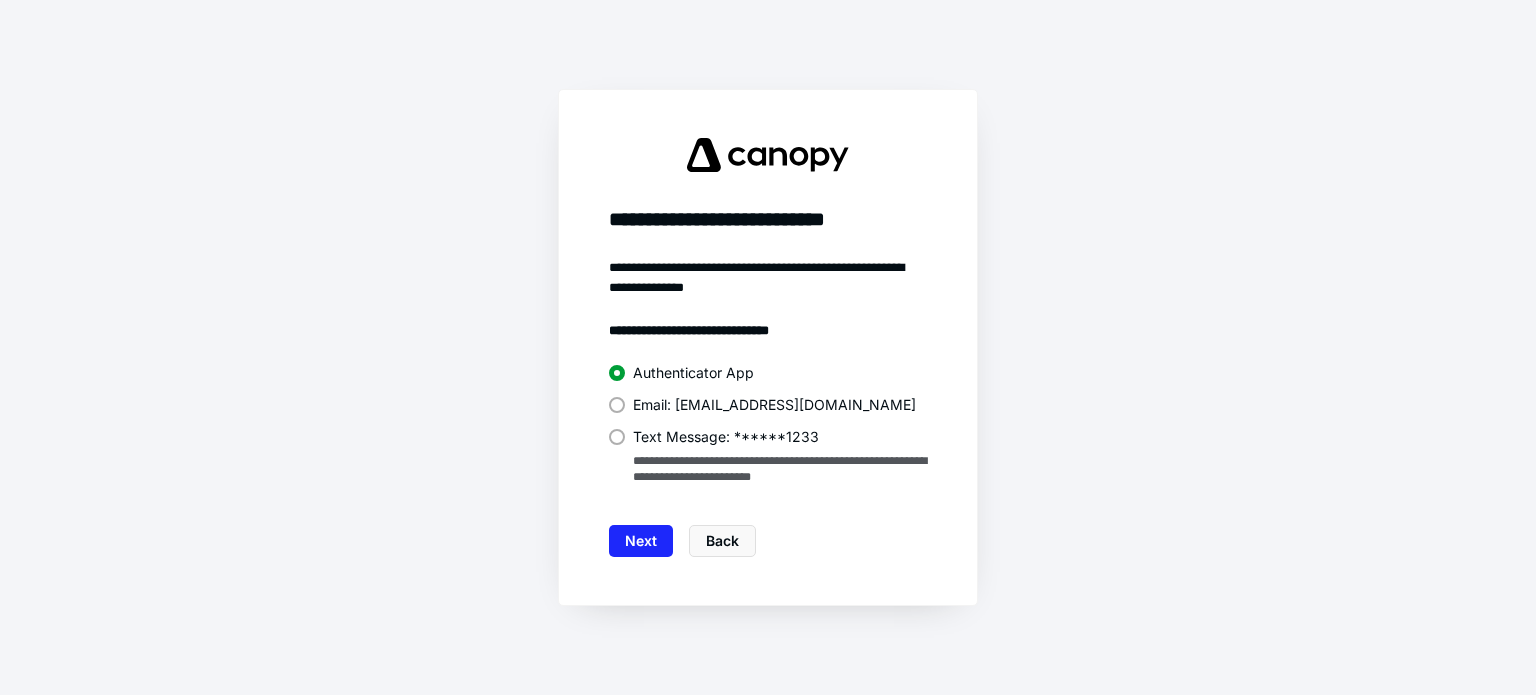 click at bounding box center [617, 437] 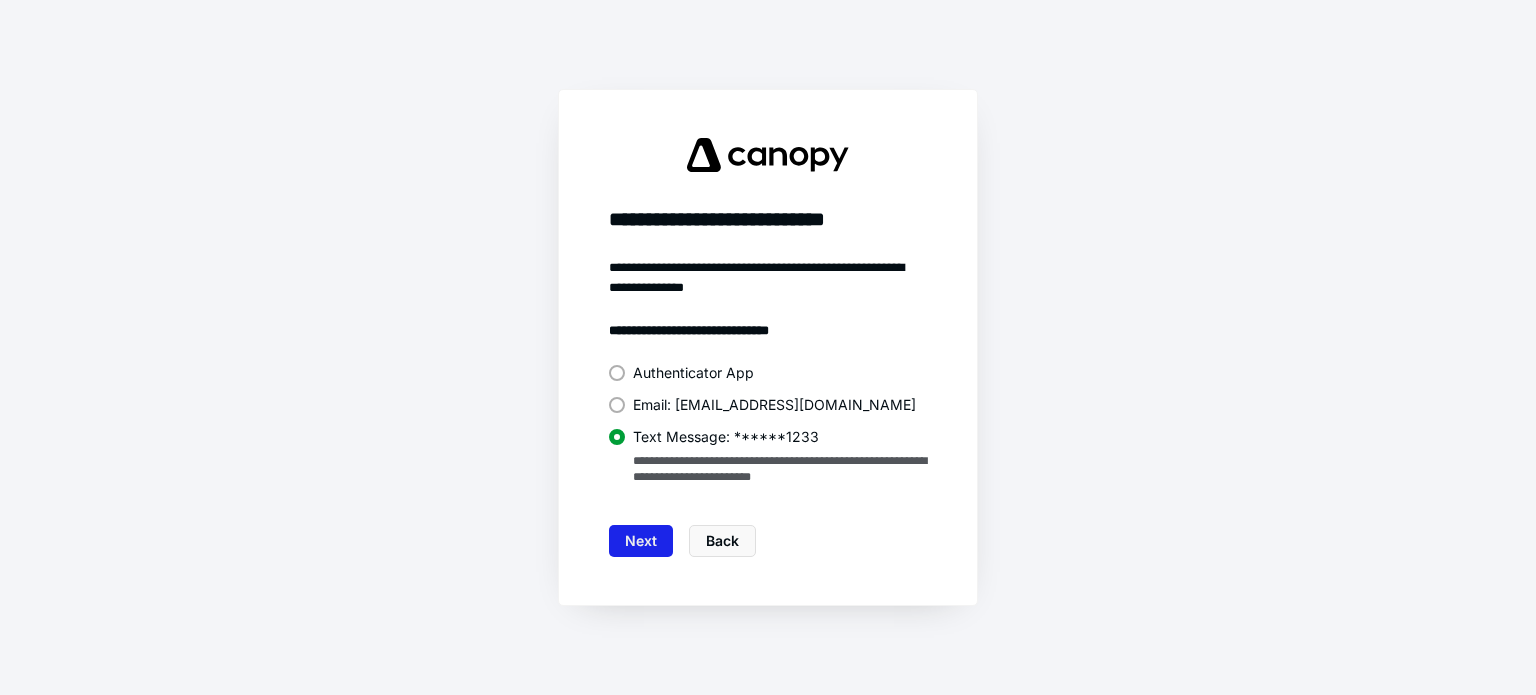 click on "Next" at bounding box center [641, 541] 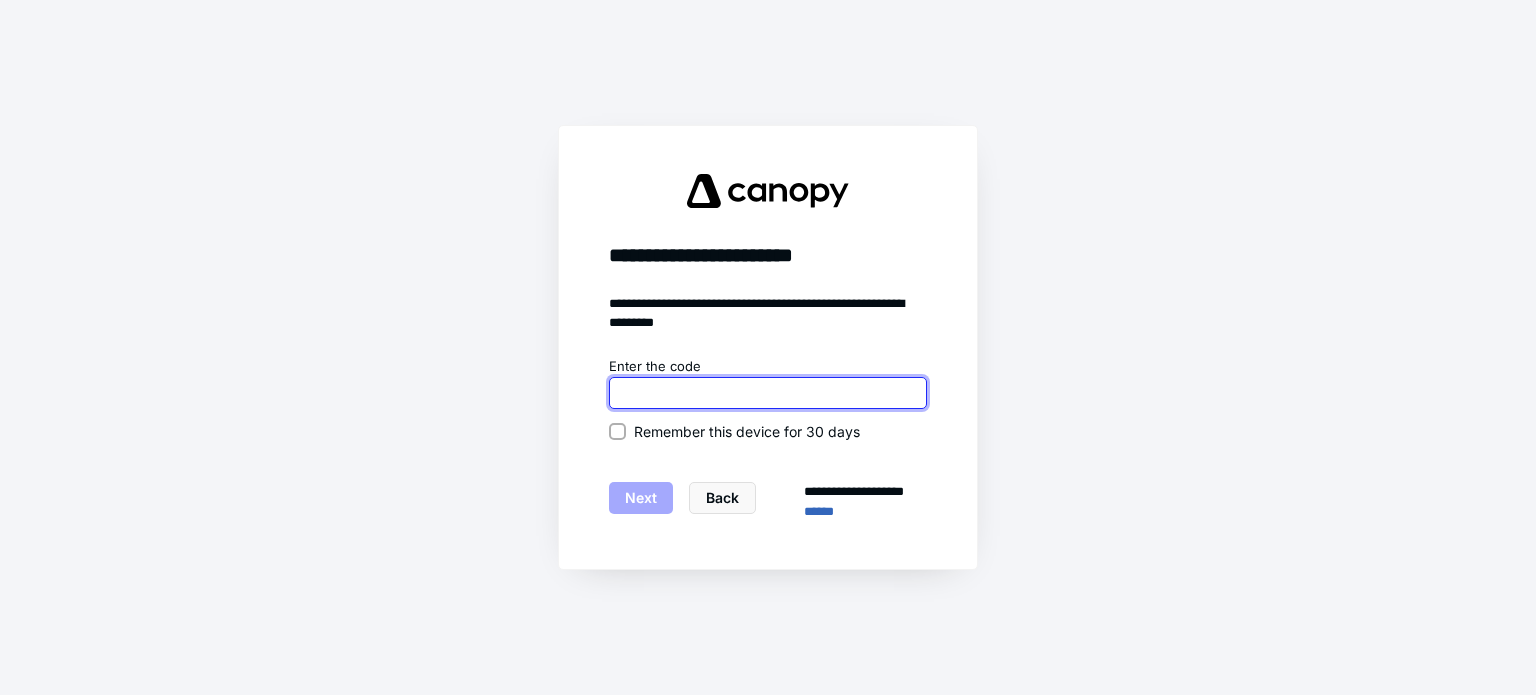click at bounding box center (768, 393) 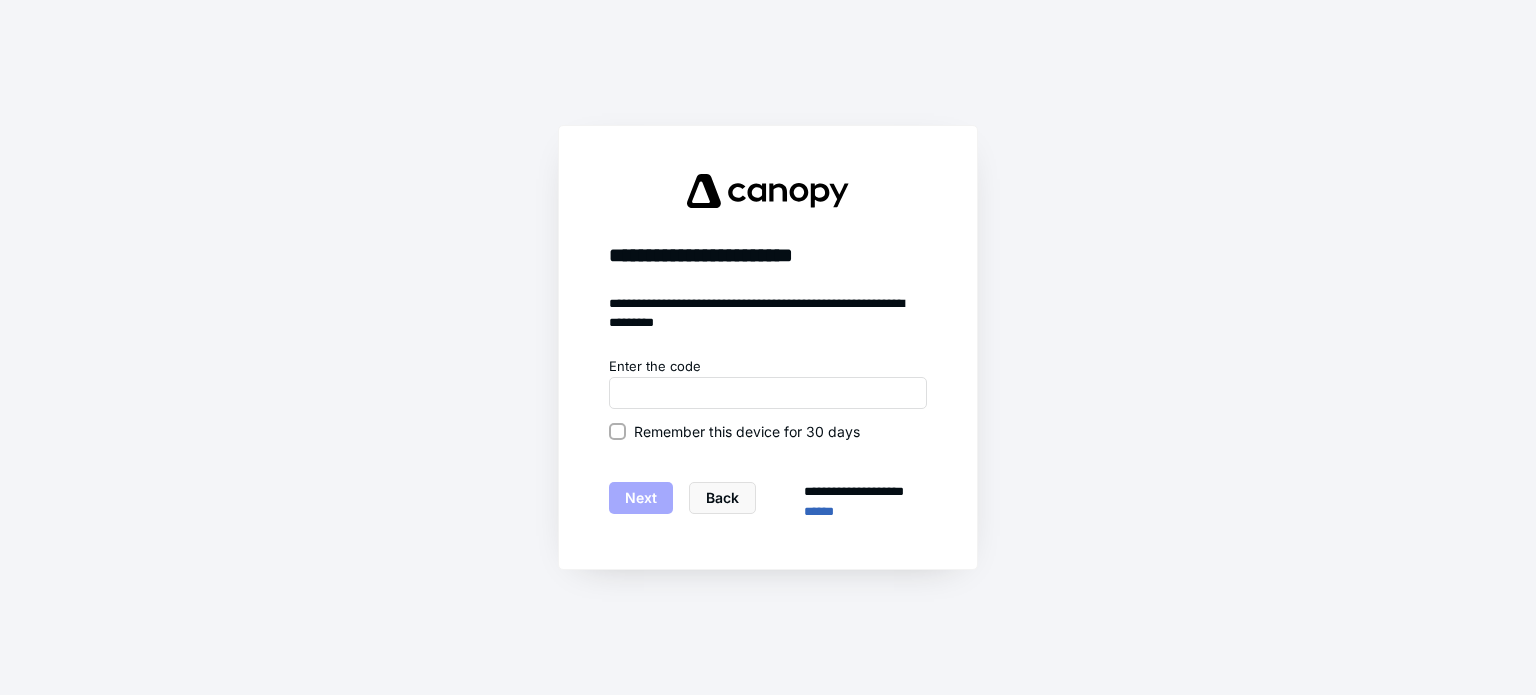 click 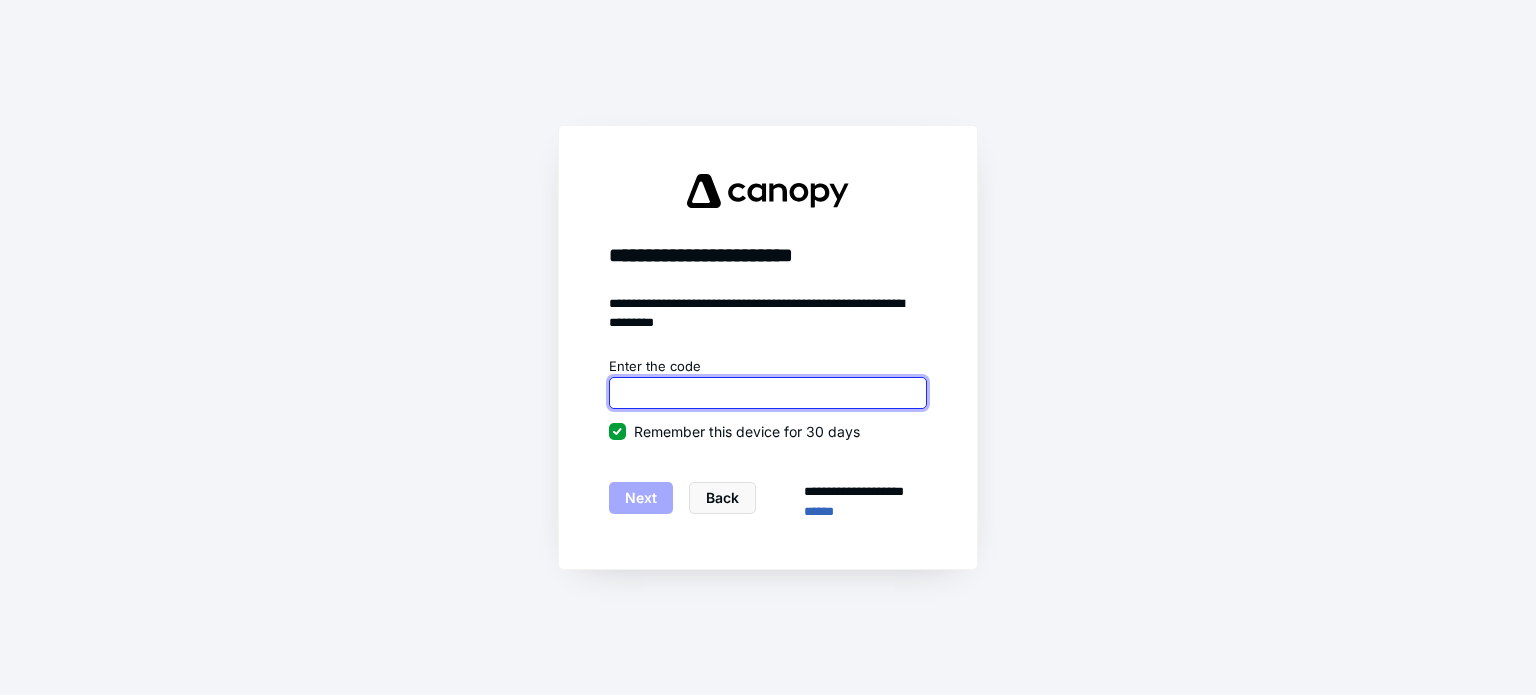 click at bounding box center [768, 393] 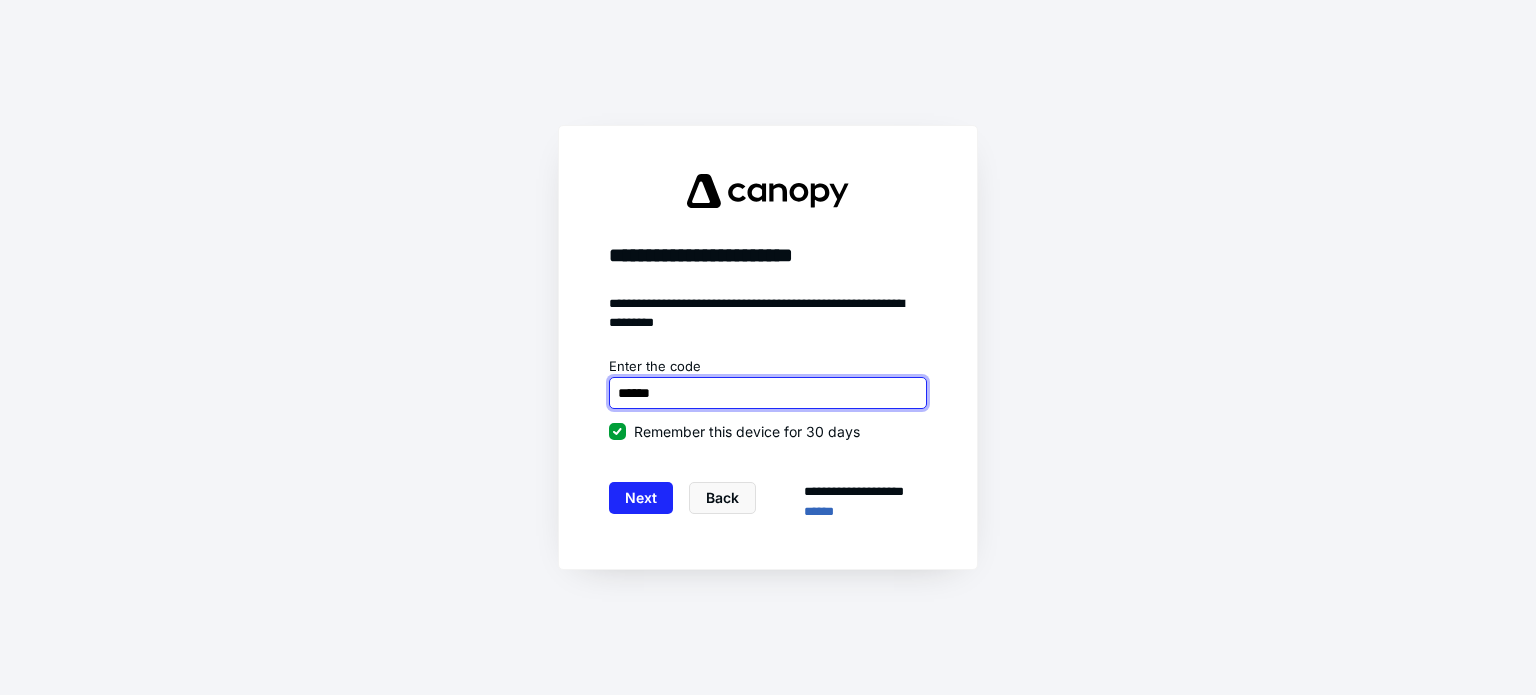 type on "******" 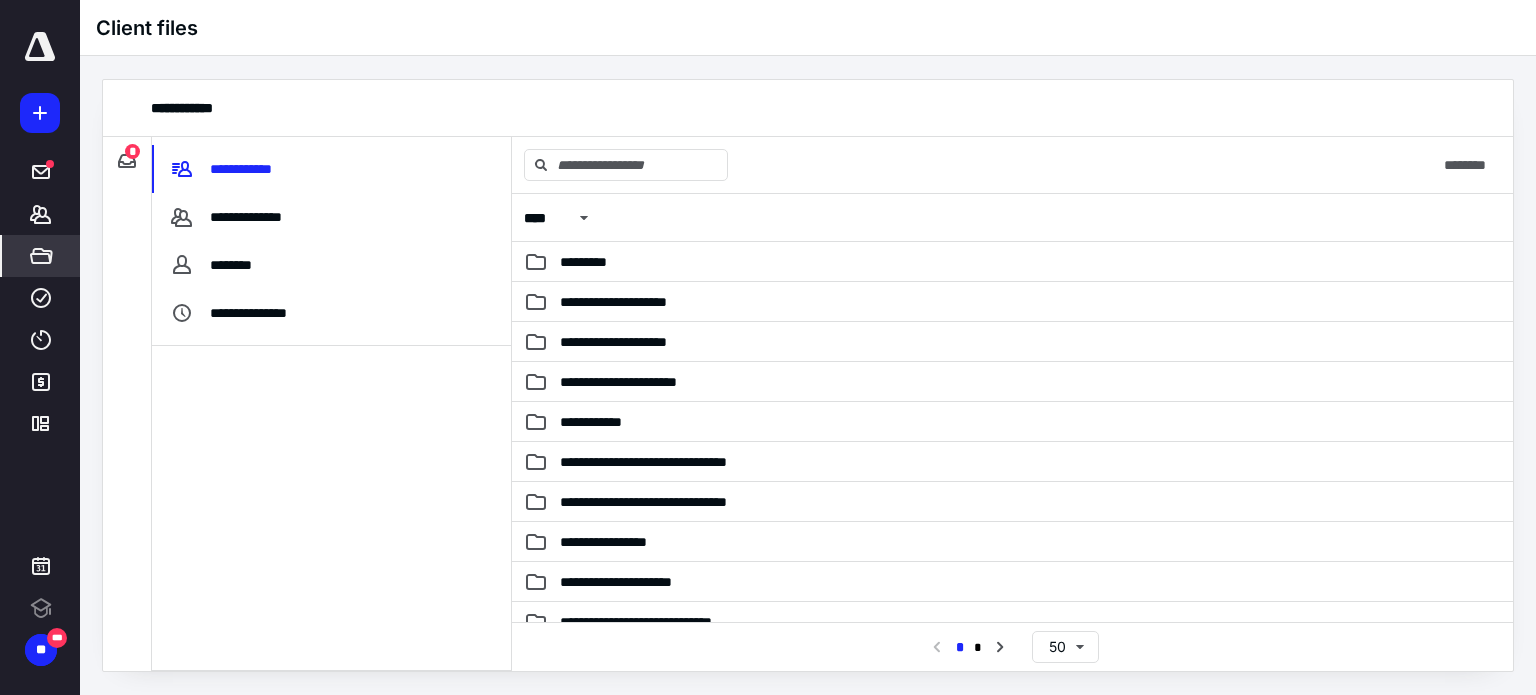 scroll, scrollTop: 0, scrollLeft: 0, axis: both 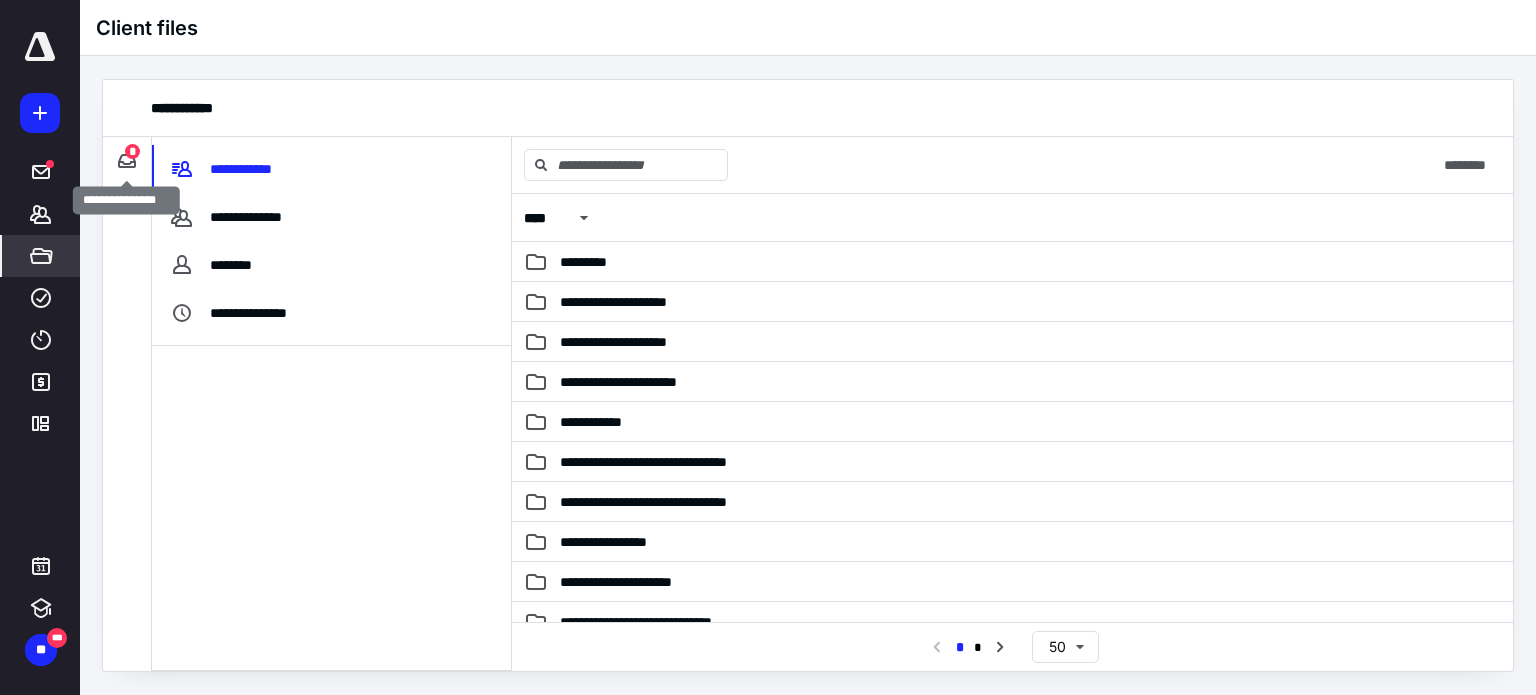 click on "*" at bounding box center [132, 151] 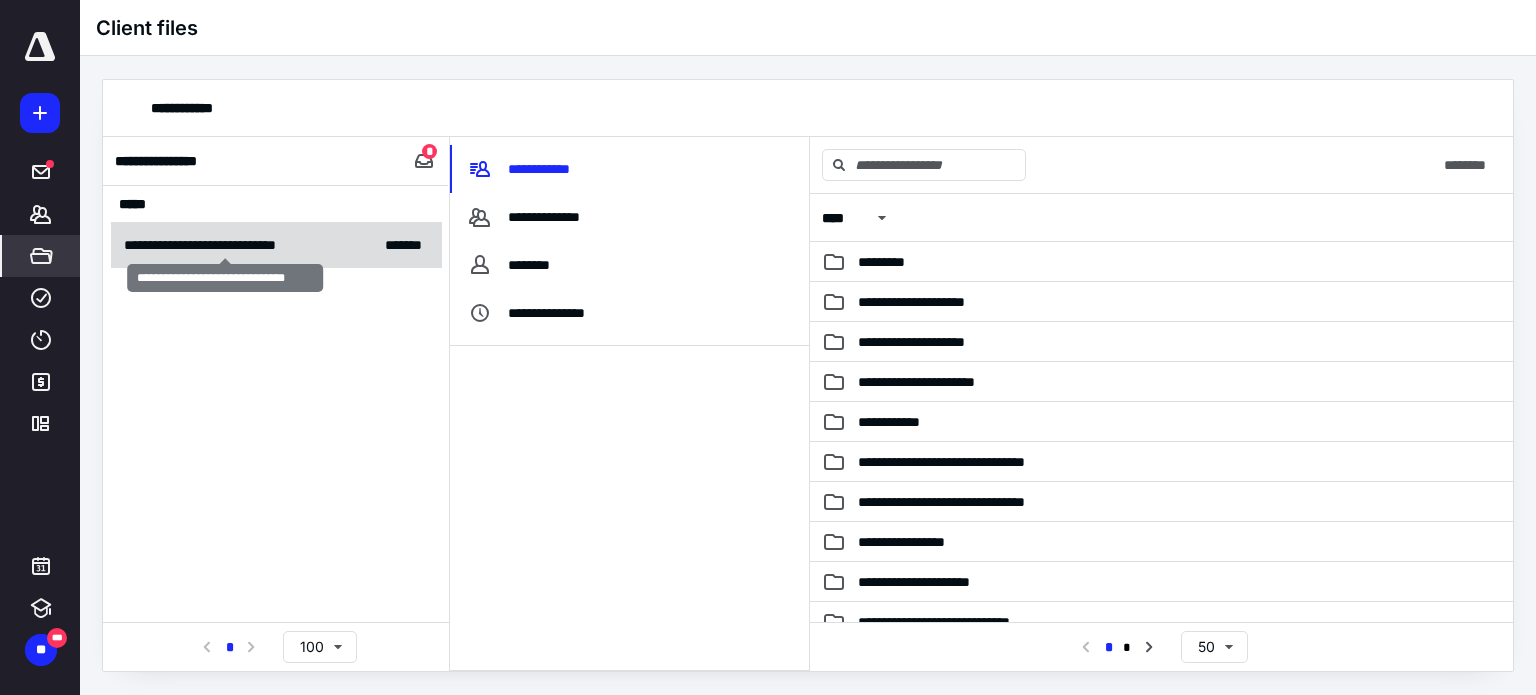 click on "**********" at bounding box center [225, 245] 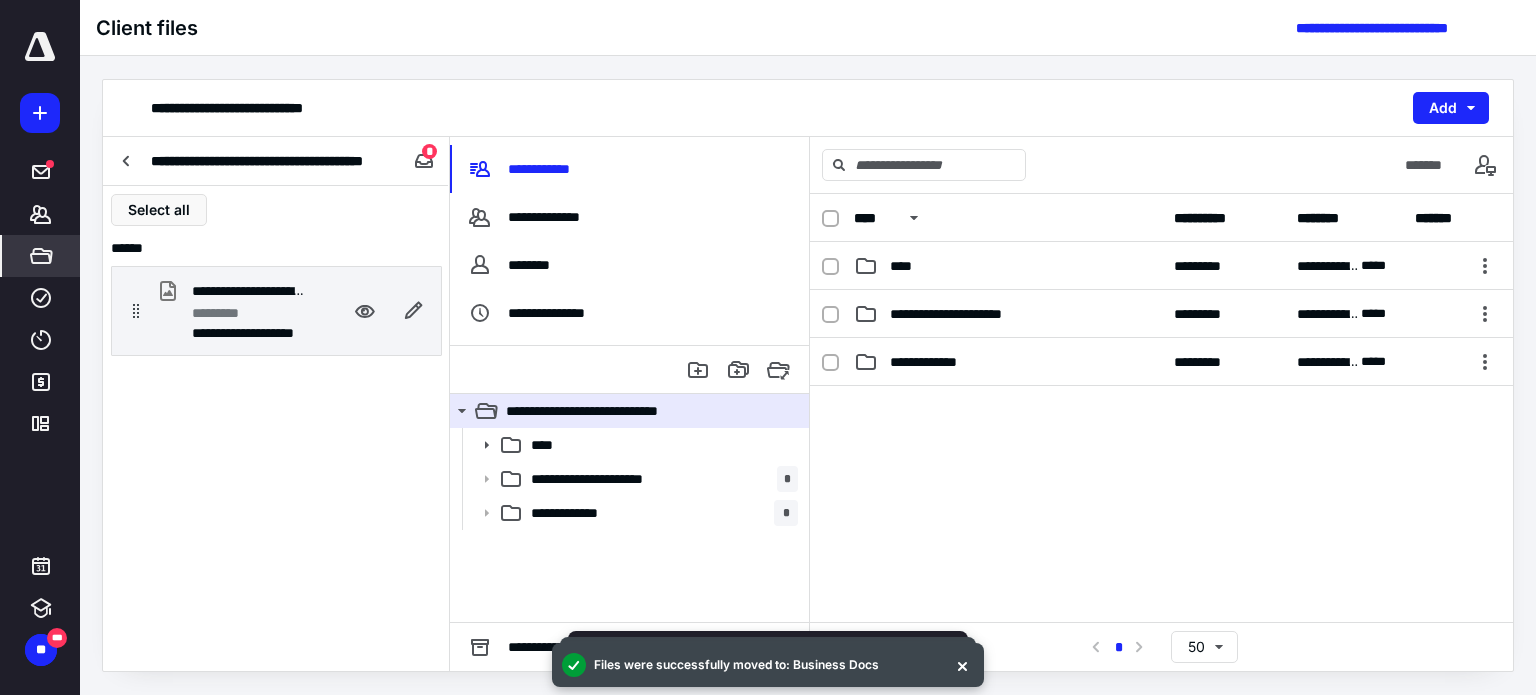 click on "*********" at bounding box center [225, 313] 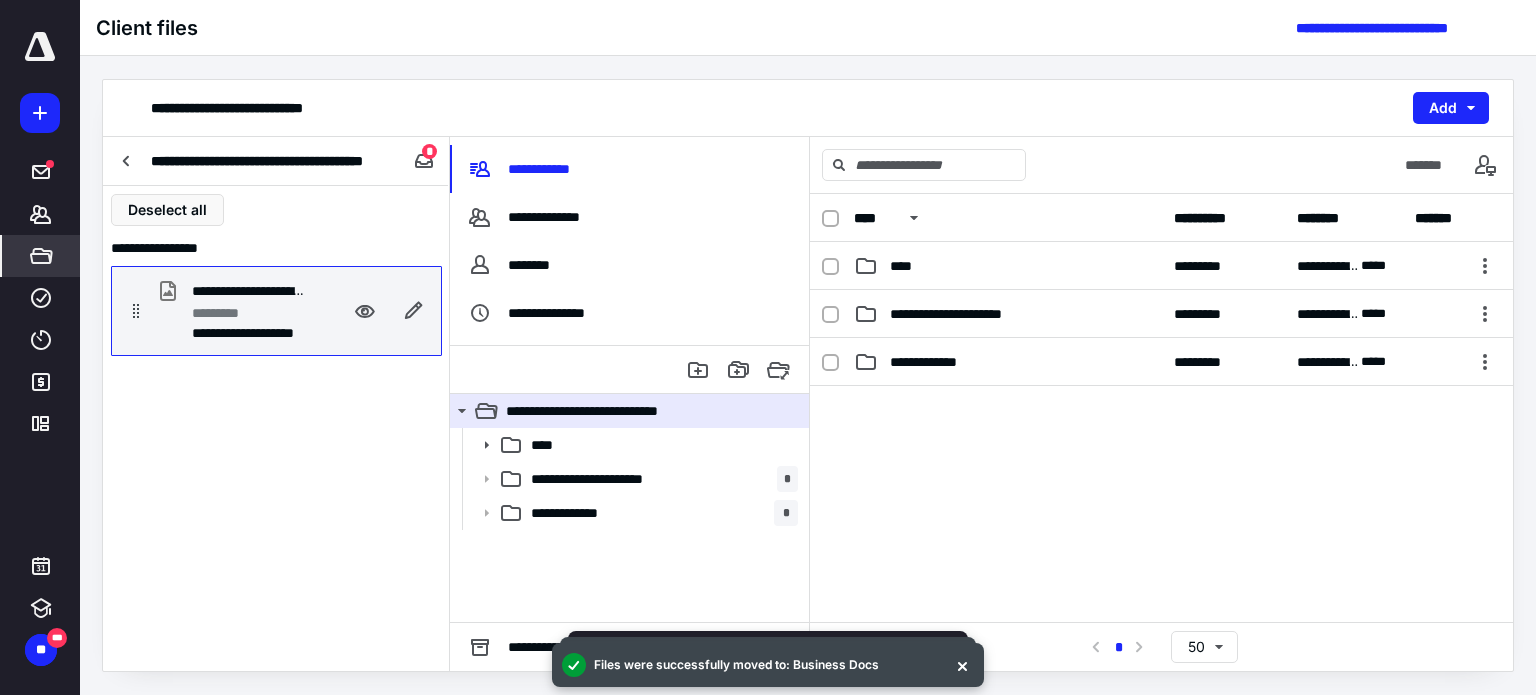 click on "*********" at bounding box center (225, 313) 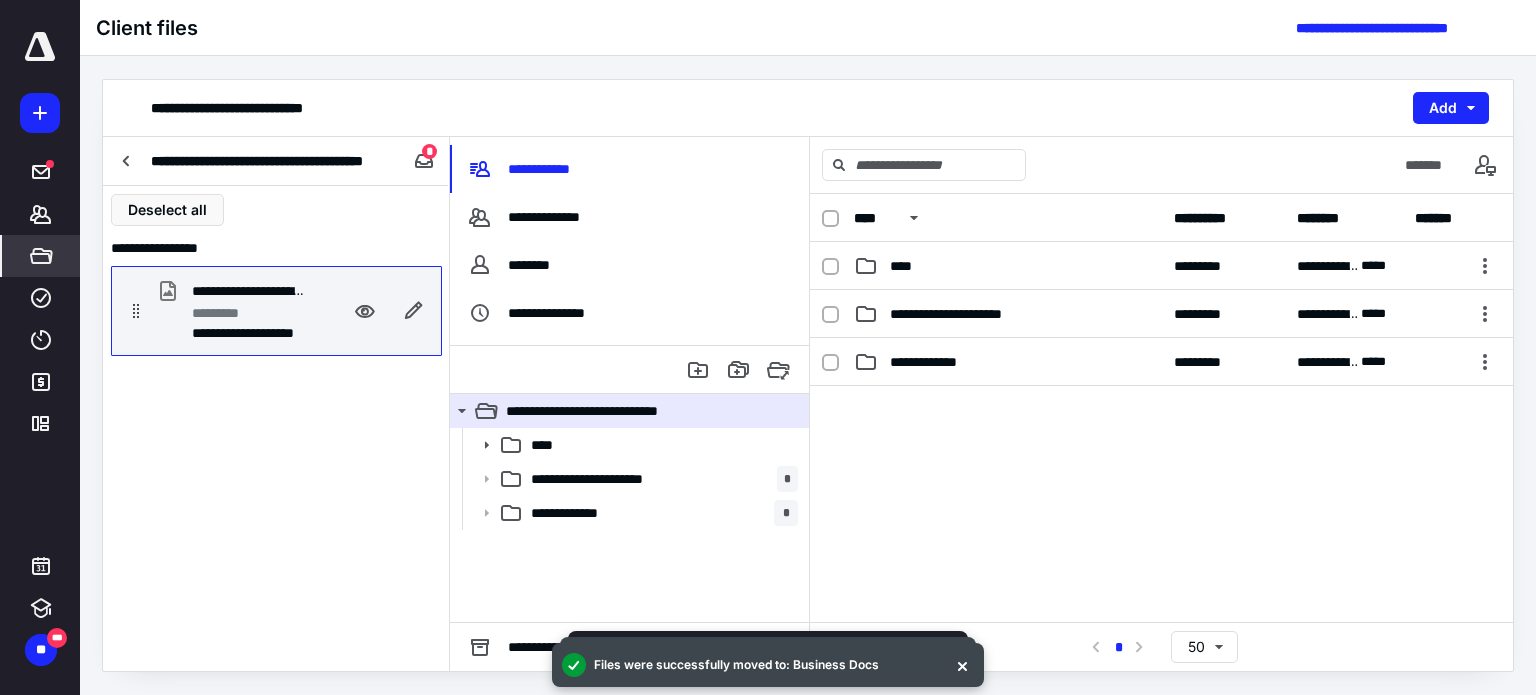 click on "**********" at bounding box center (248, 291) 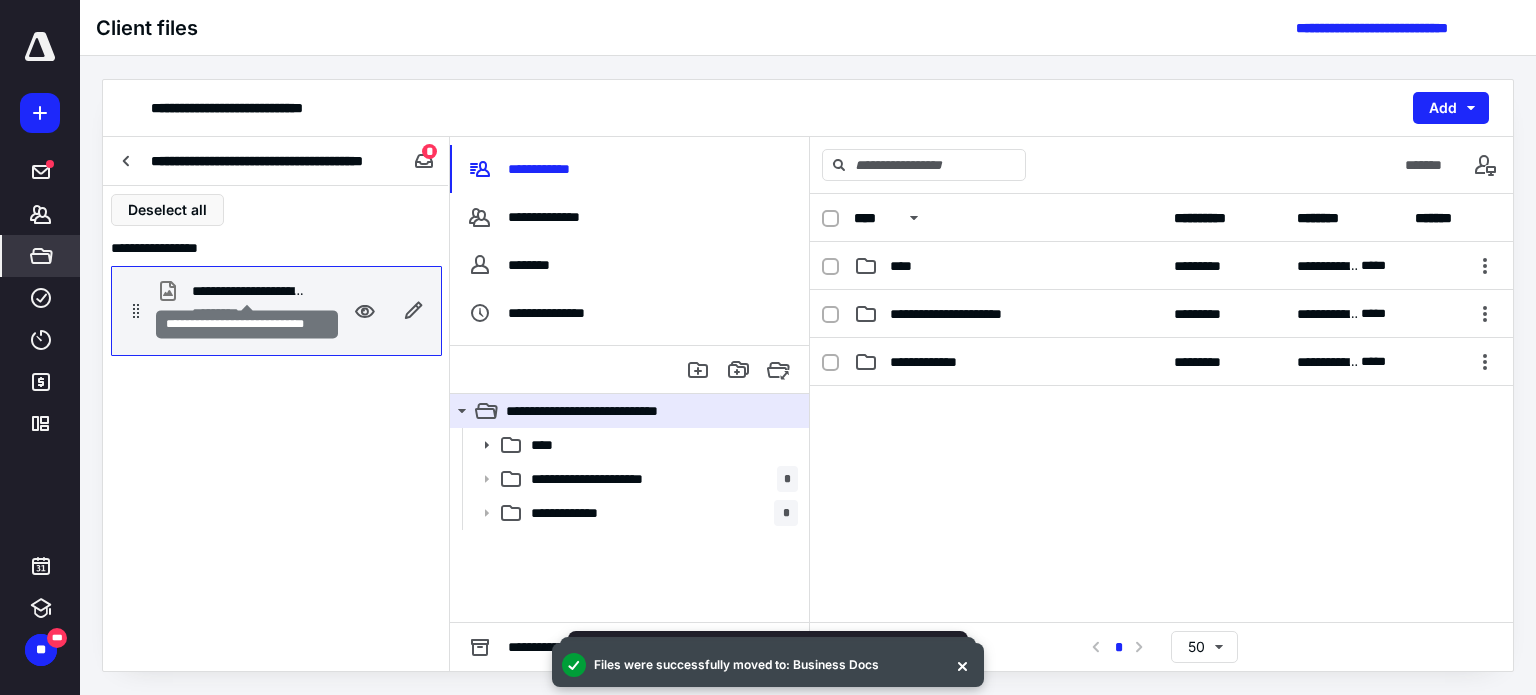 click on "**********" at bounding box center (248, 291) 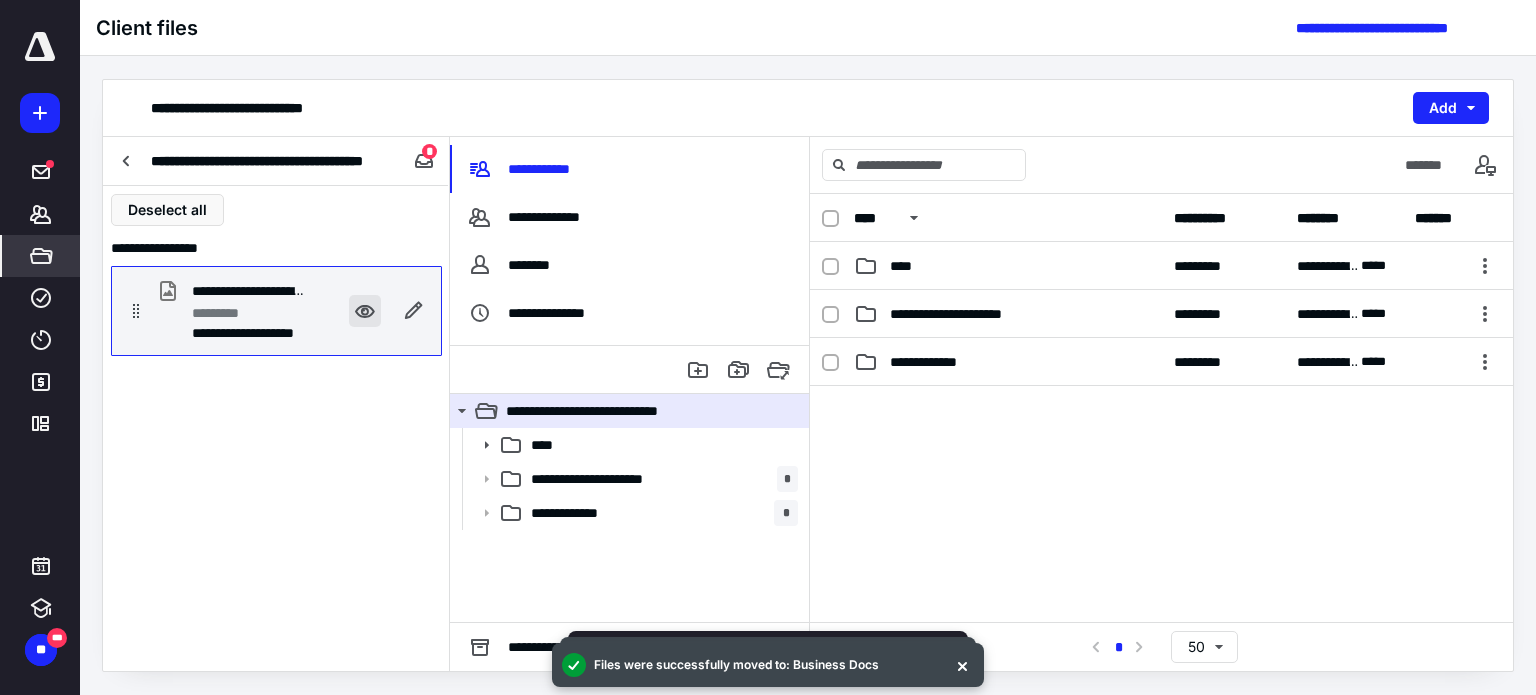 click at bounding box center [365, 311] 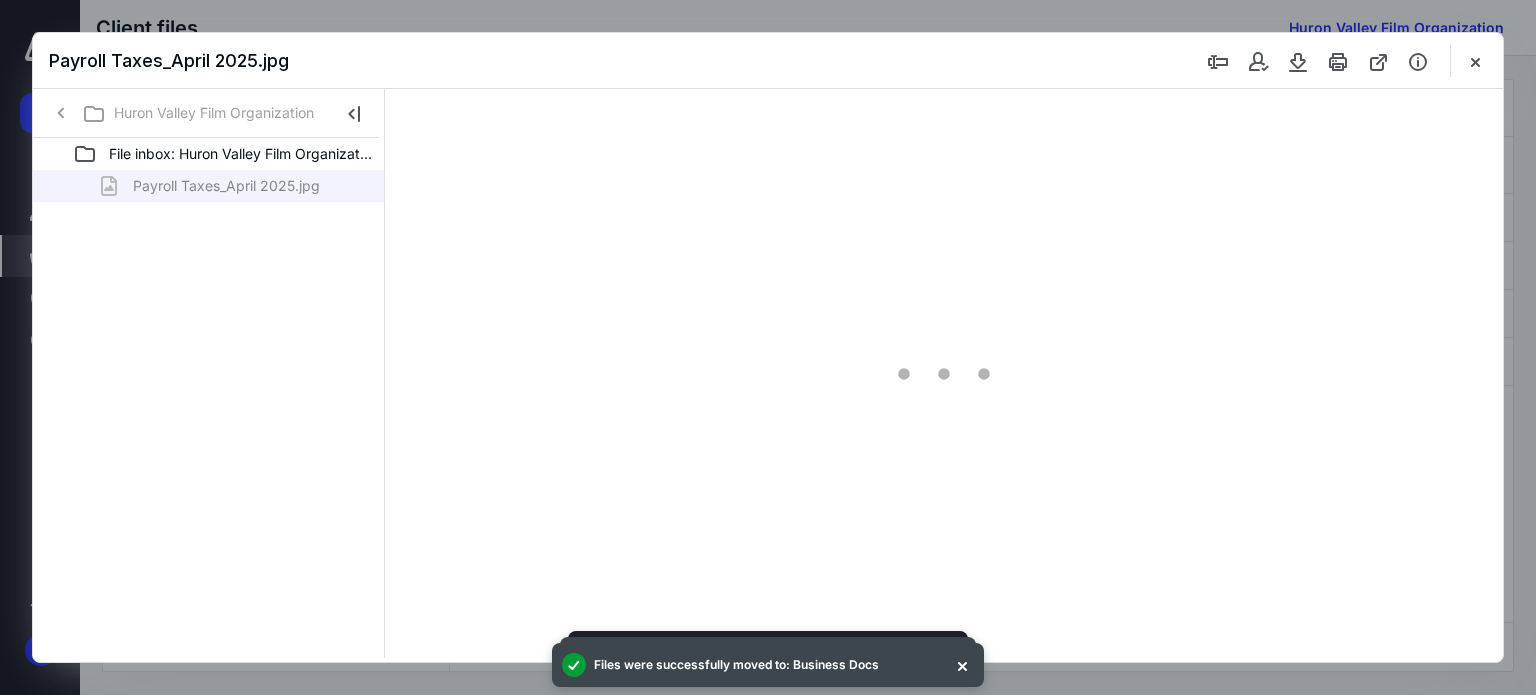 scroll, scrollTop: 0, scrollLeft: 0, axis: both 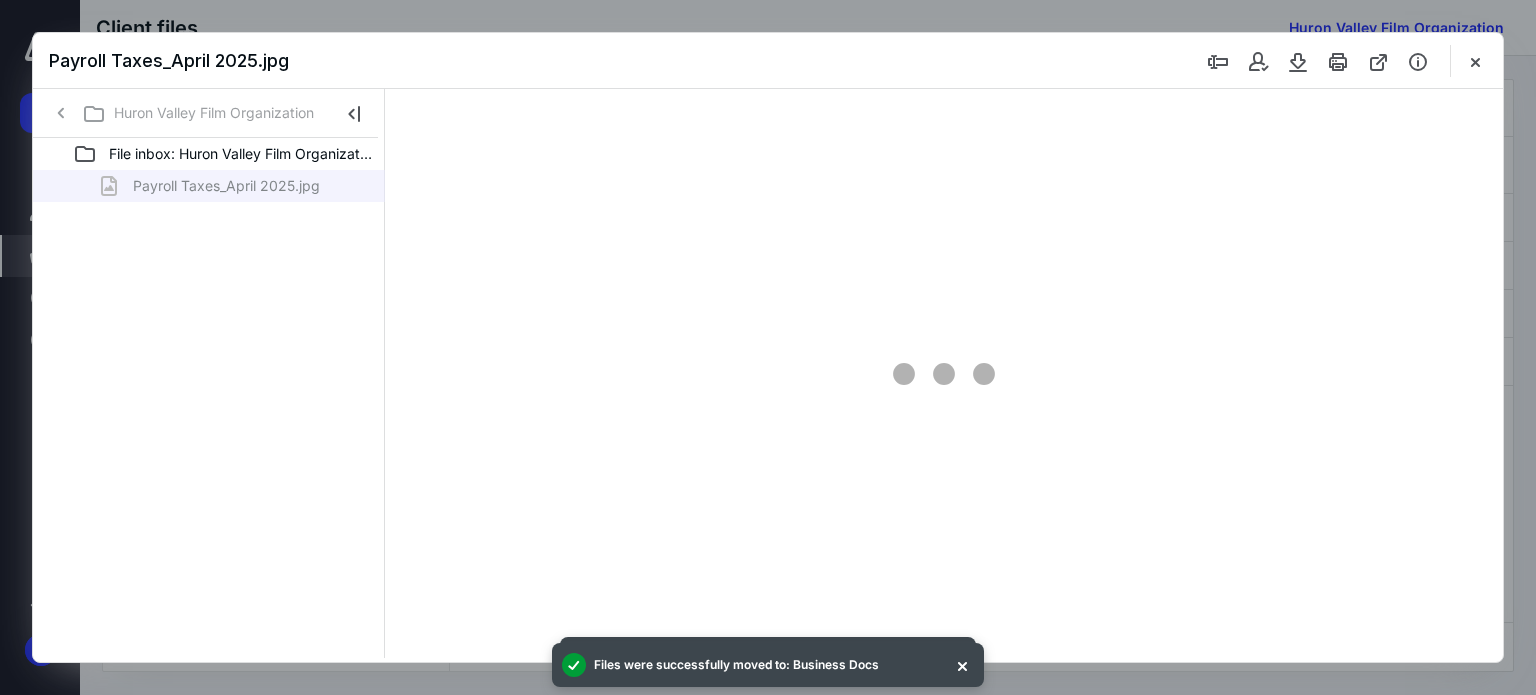 type on "62" 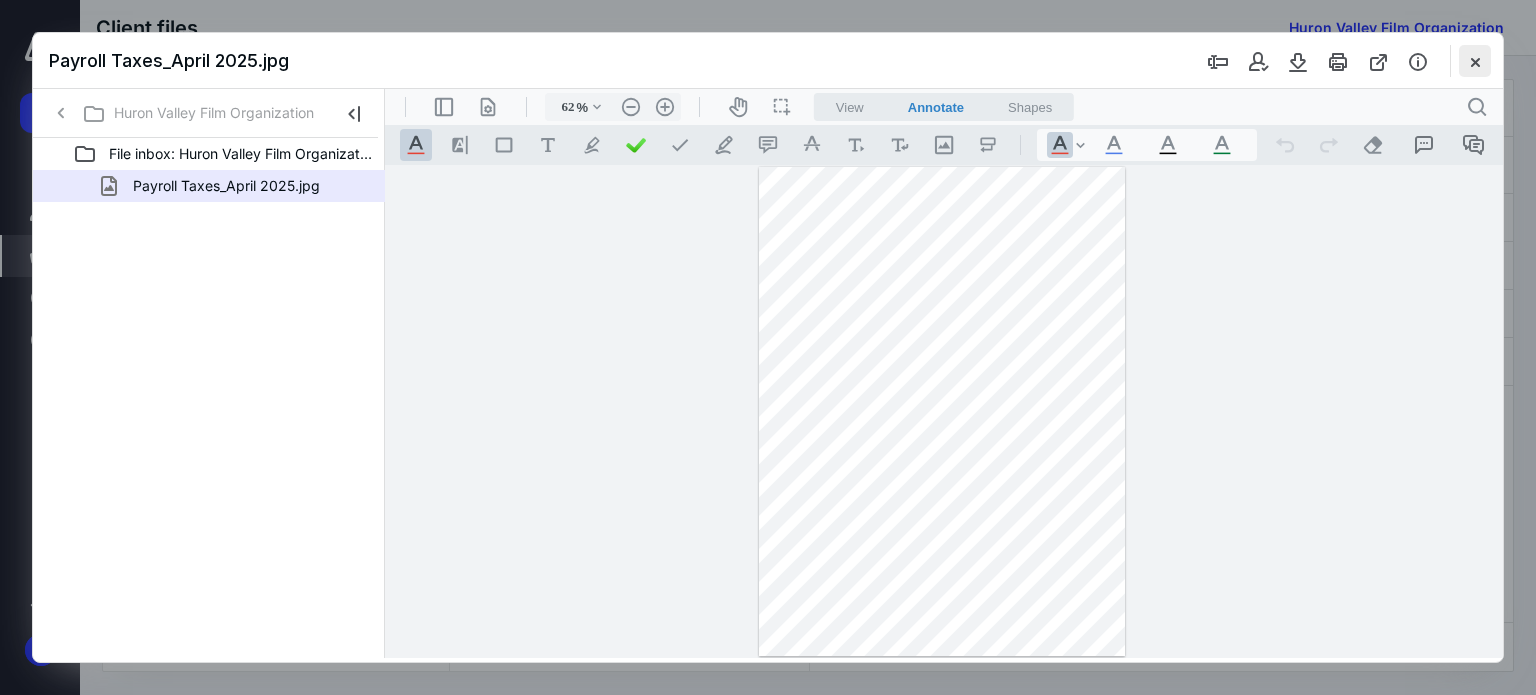 click at bounding box center [1475, 61] 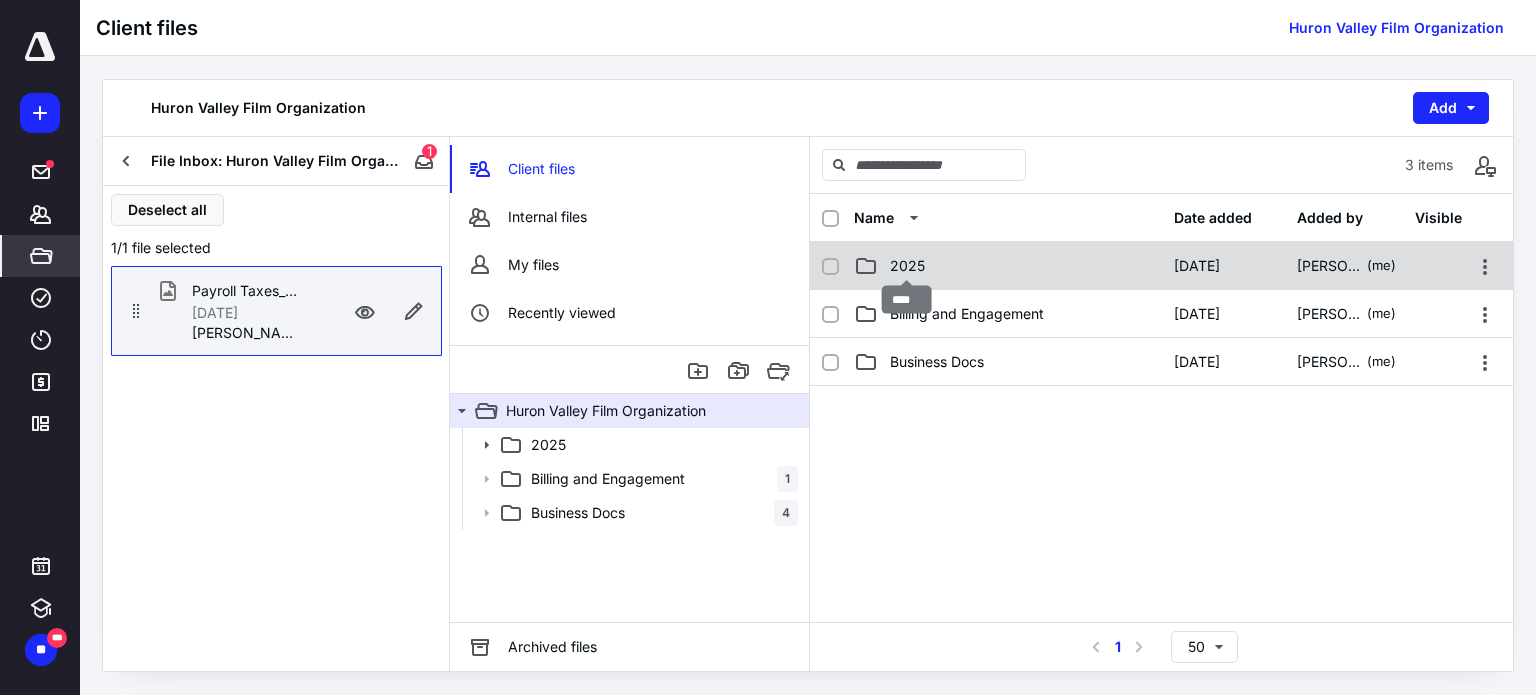click on "2025" at bounding box center (907, 266) 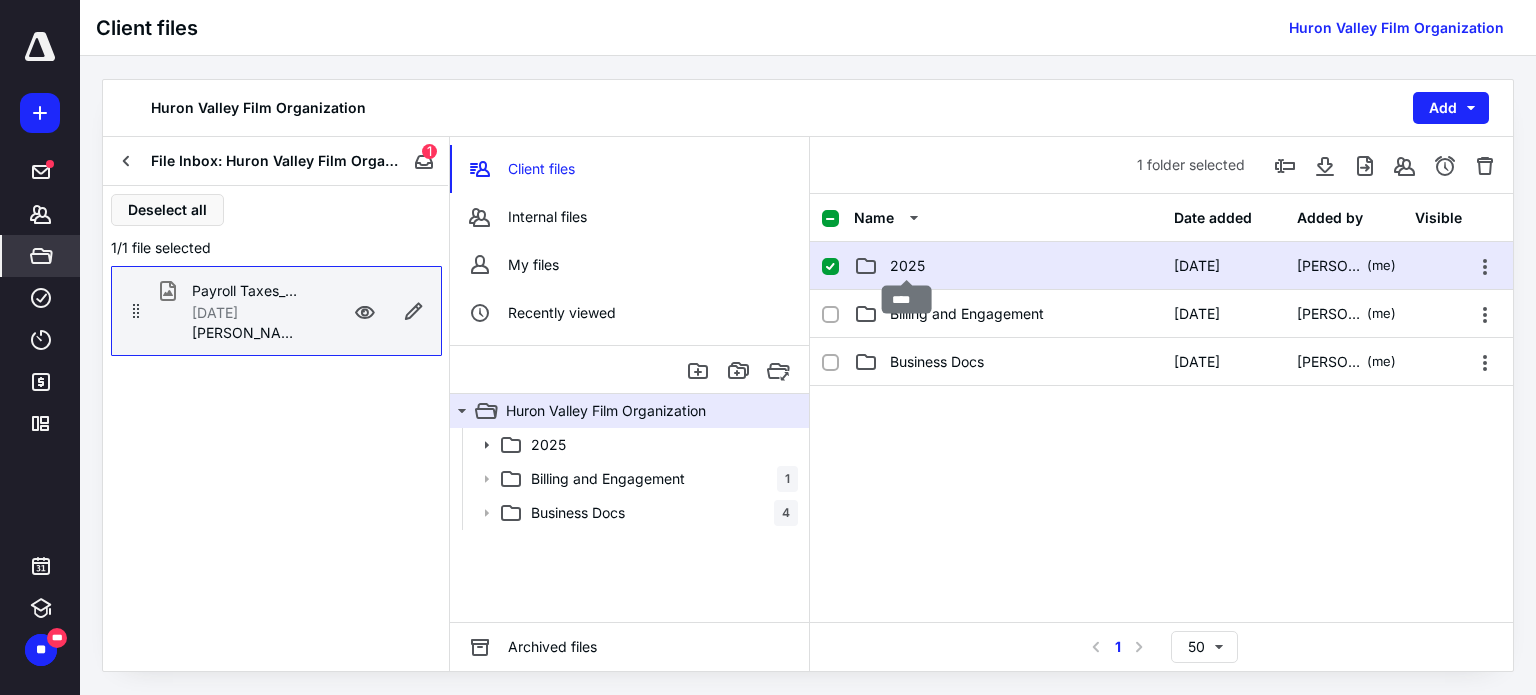 click on "2025" at bounding box center [907, 266] 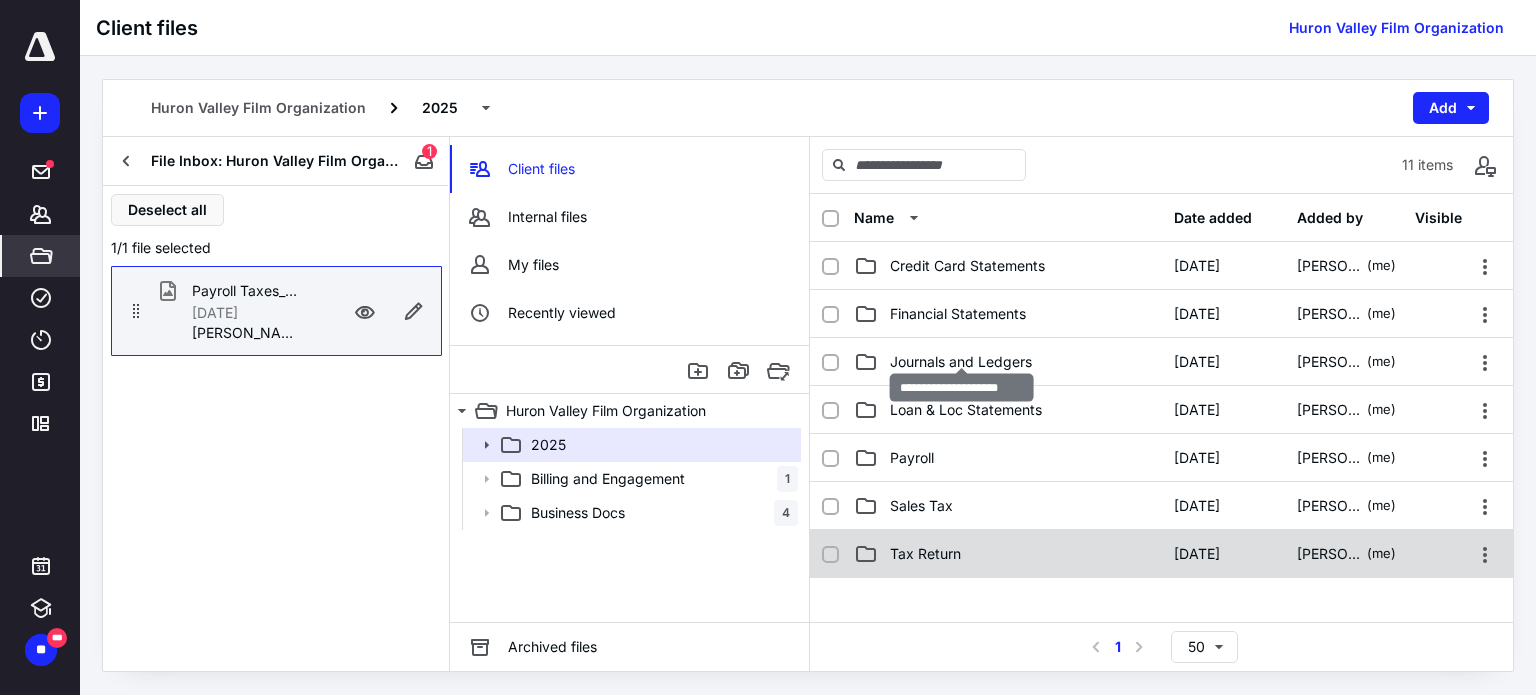 scroll, scrollTop: 200, scrollLeft: 0, axis: vertical 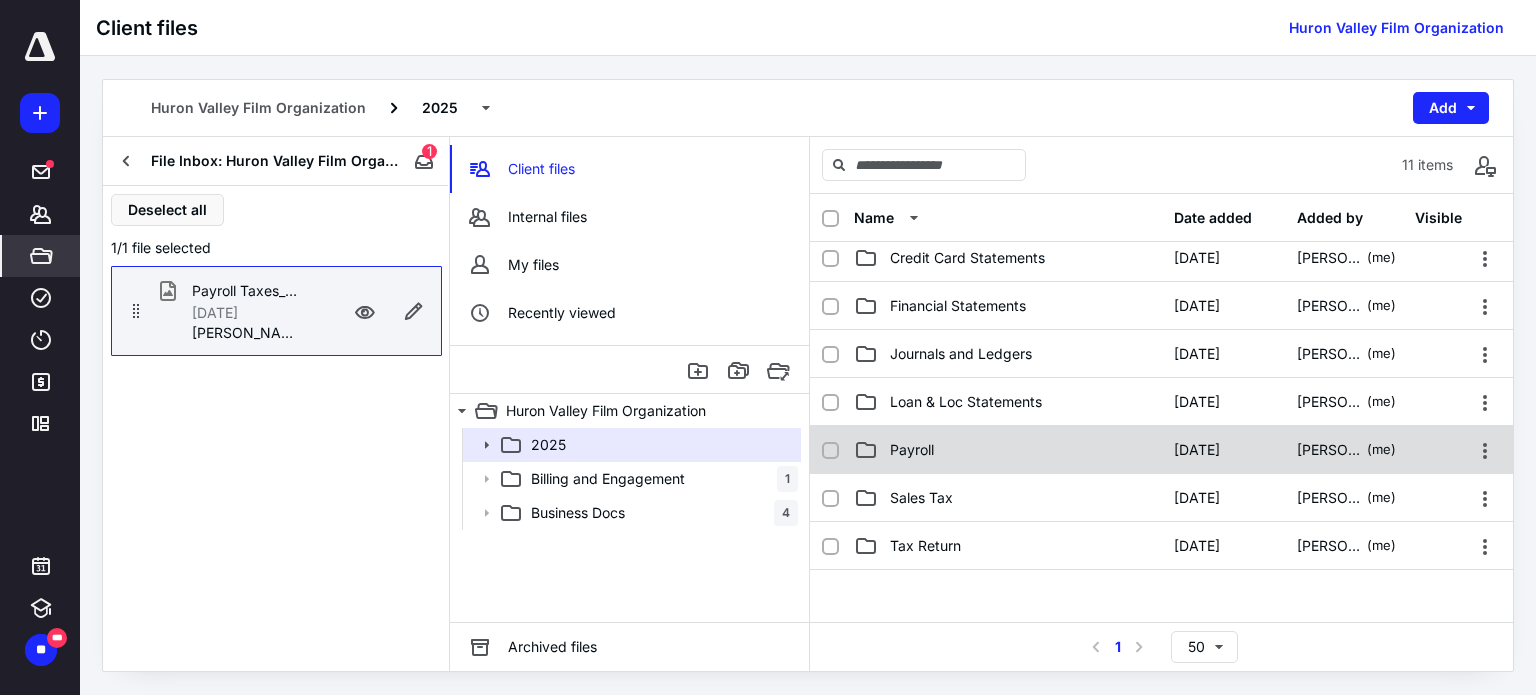 click on "Payroll" at bounding box center (912, 450) 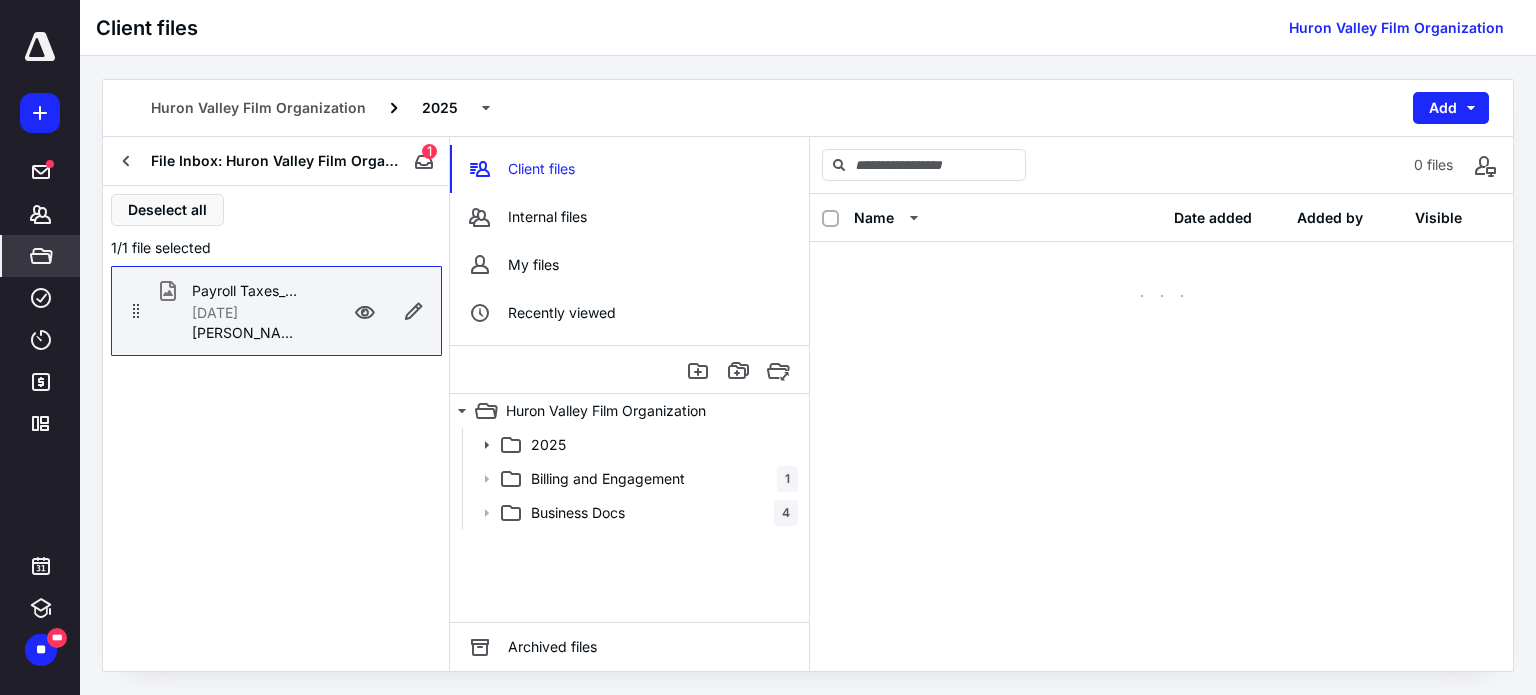 scroll, scrollTop: 0, scrollLeft: 0, axis: both 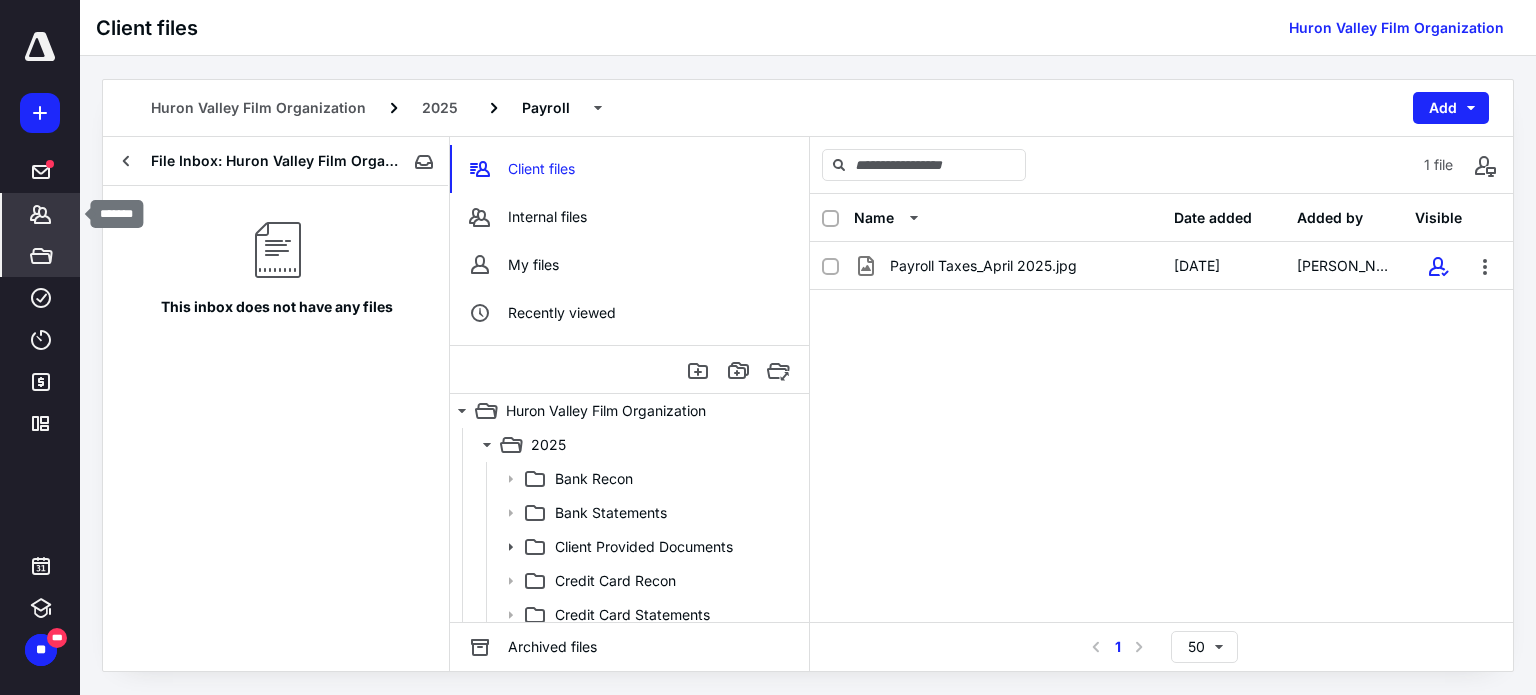 click 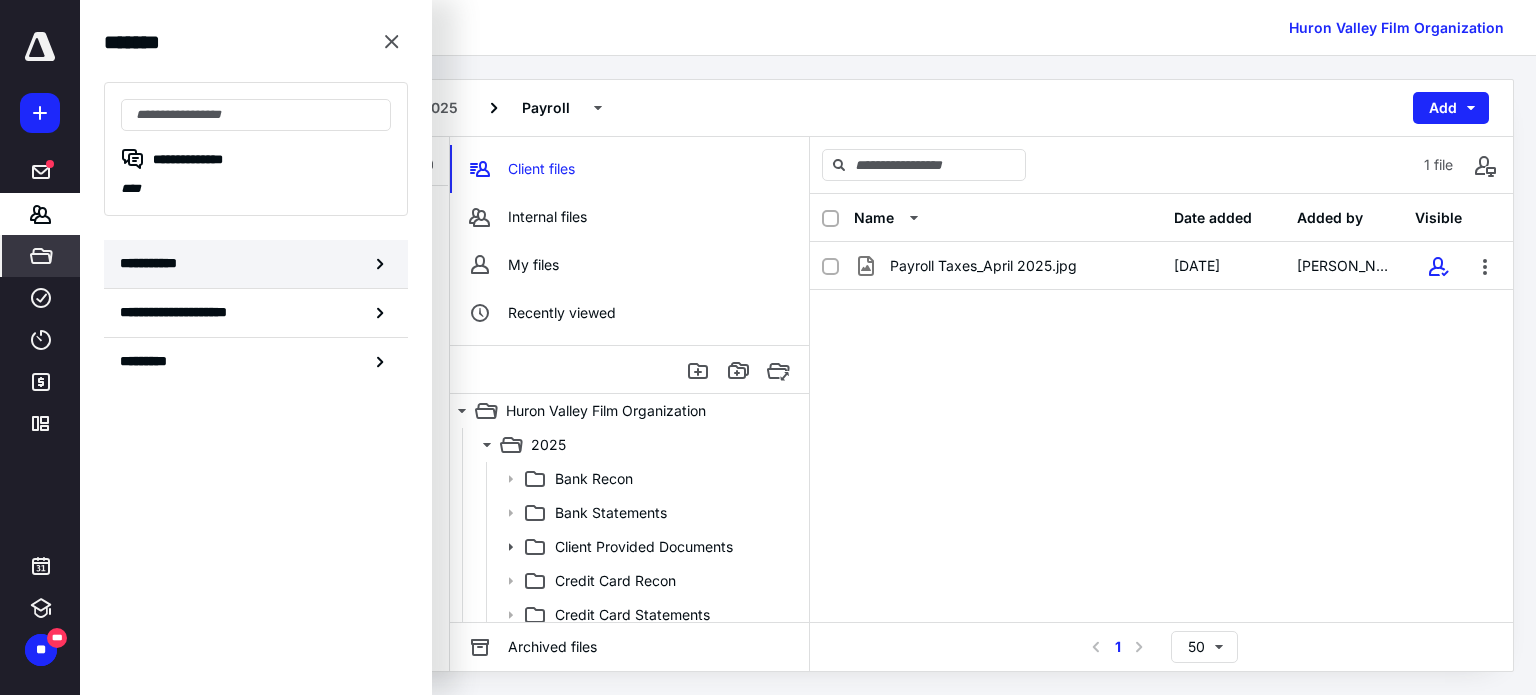 click on "**********" at bounding box center [256, 264] 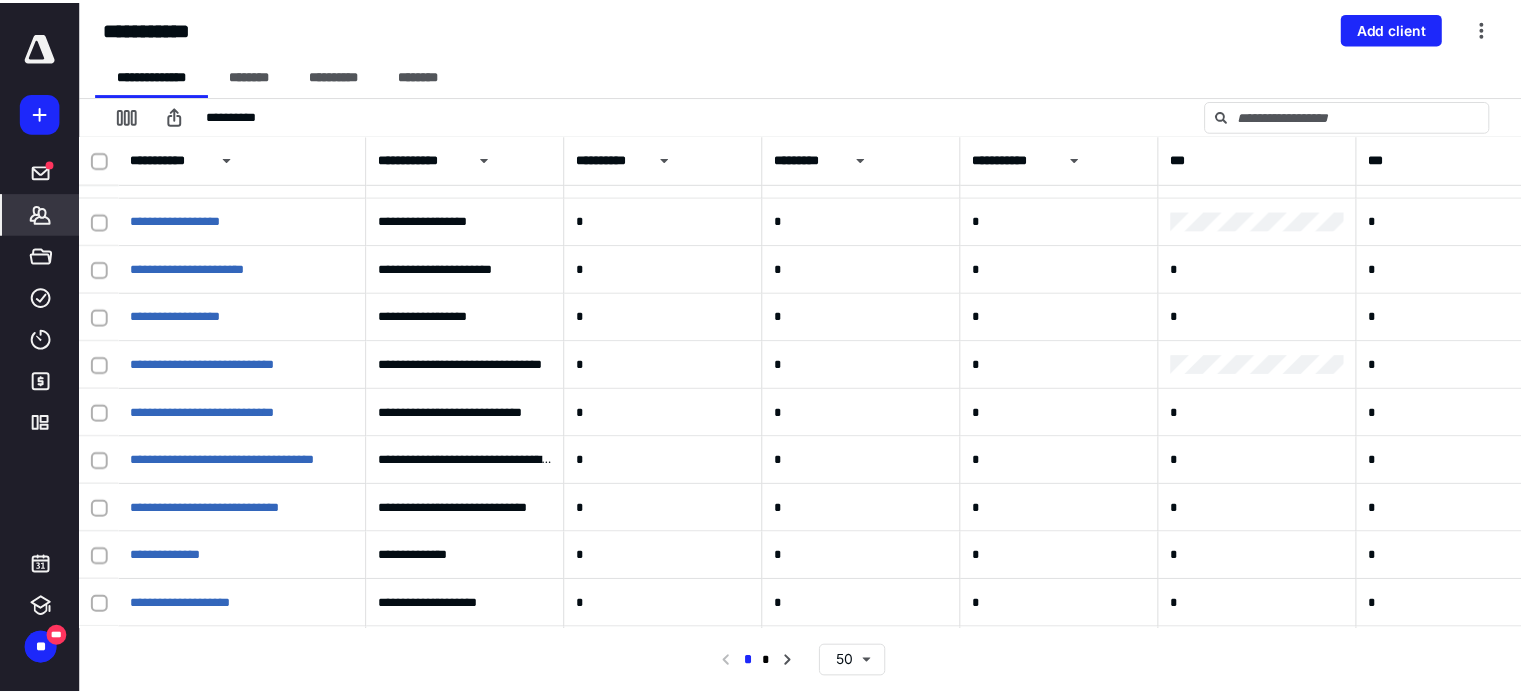 scroll, scrollTop: 1000, scrollLeft: 0, axis: vertical 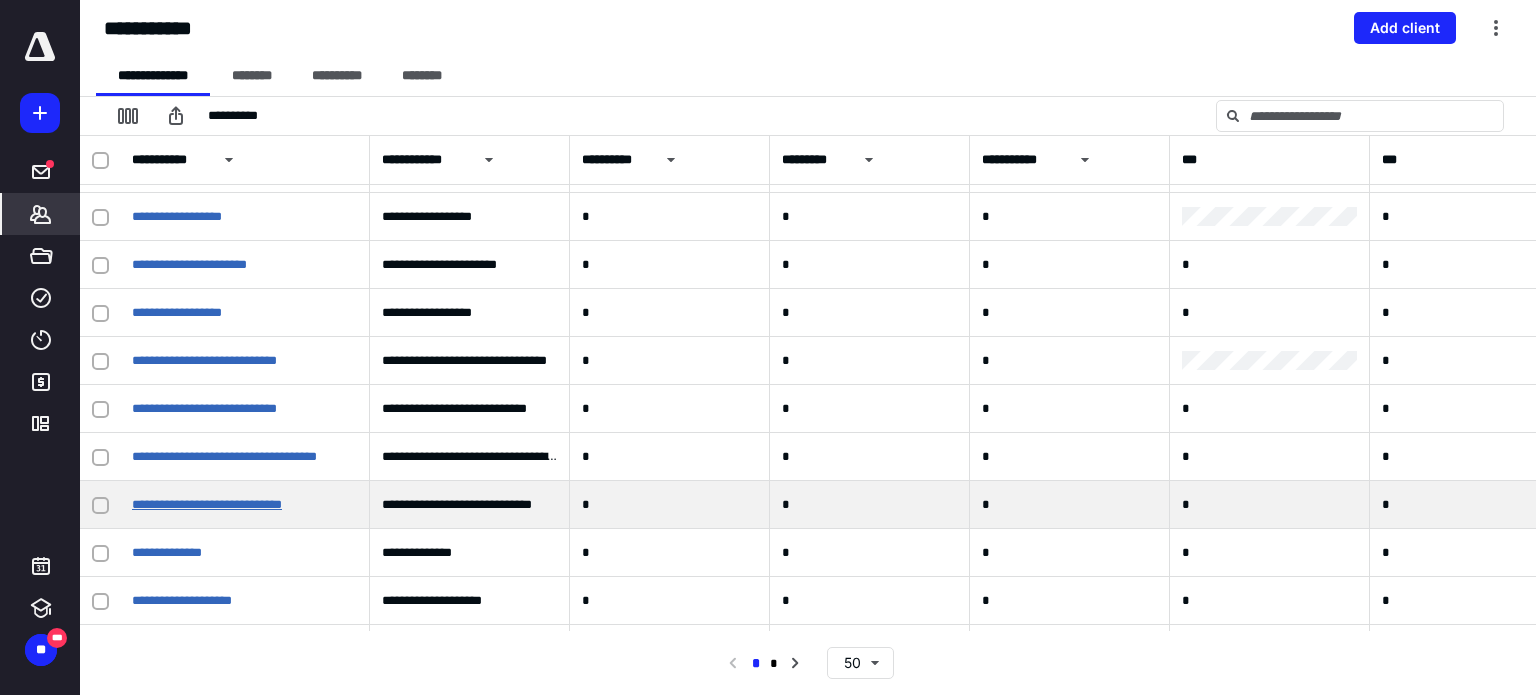 click on "**********" at bounding box center (207, 504) 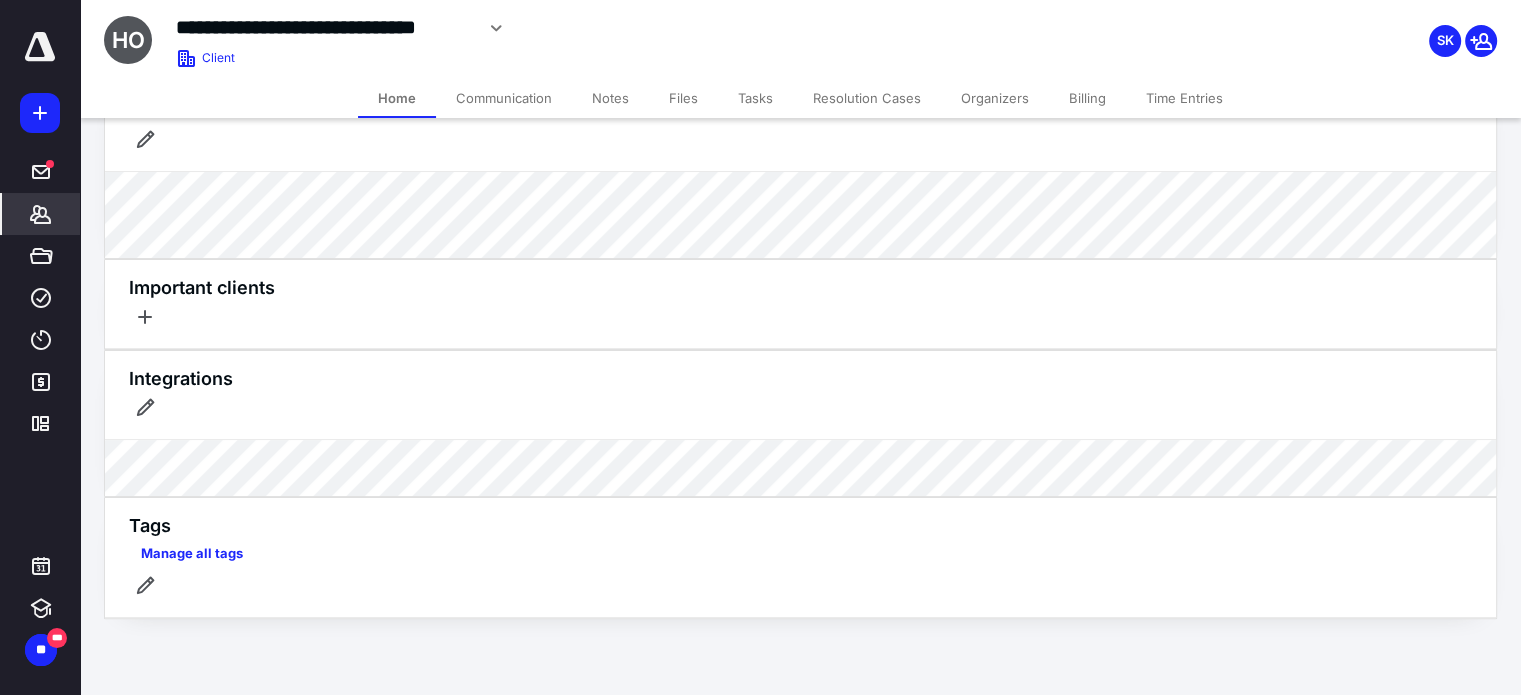 scroll, scrollTop: 400, scrollLeft: 0, axis: vertical 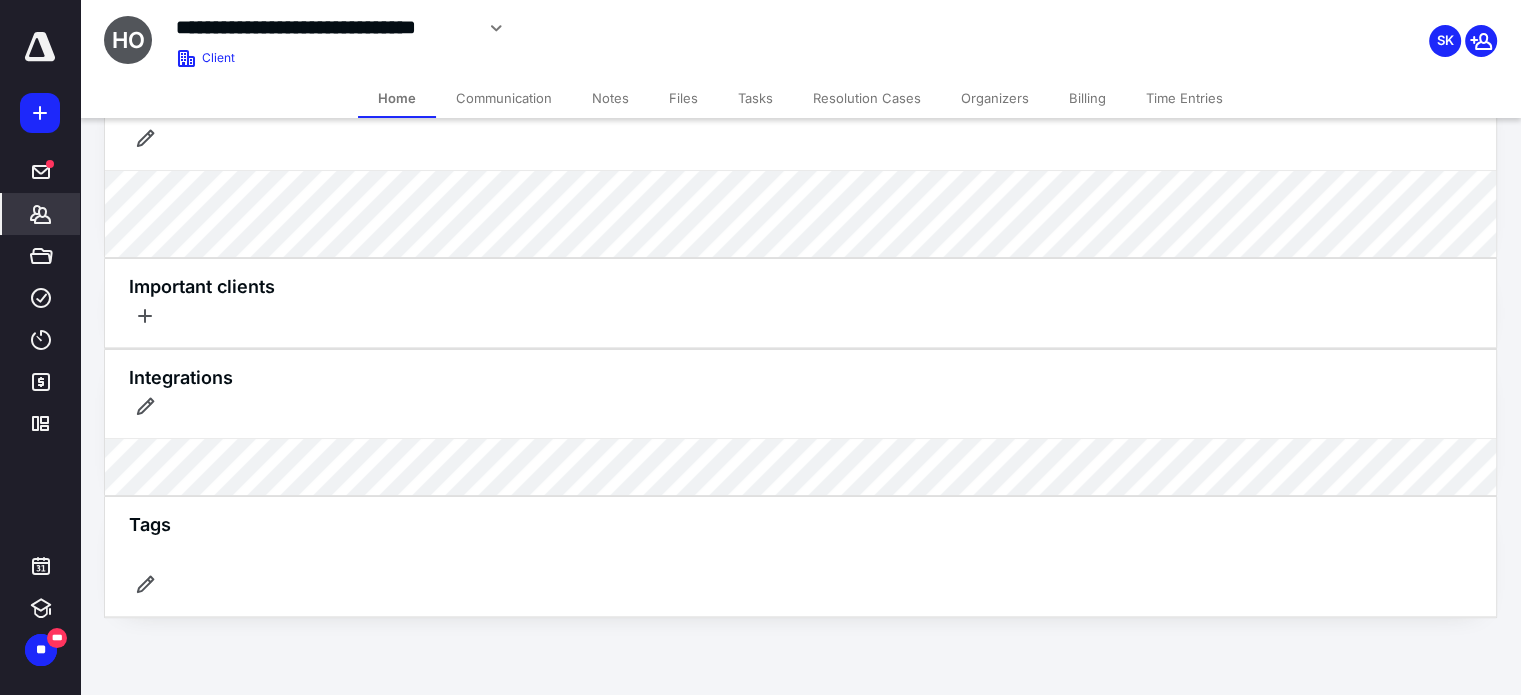 click on "Tasks" at bounding box center (755, 98) 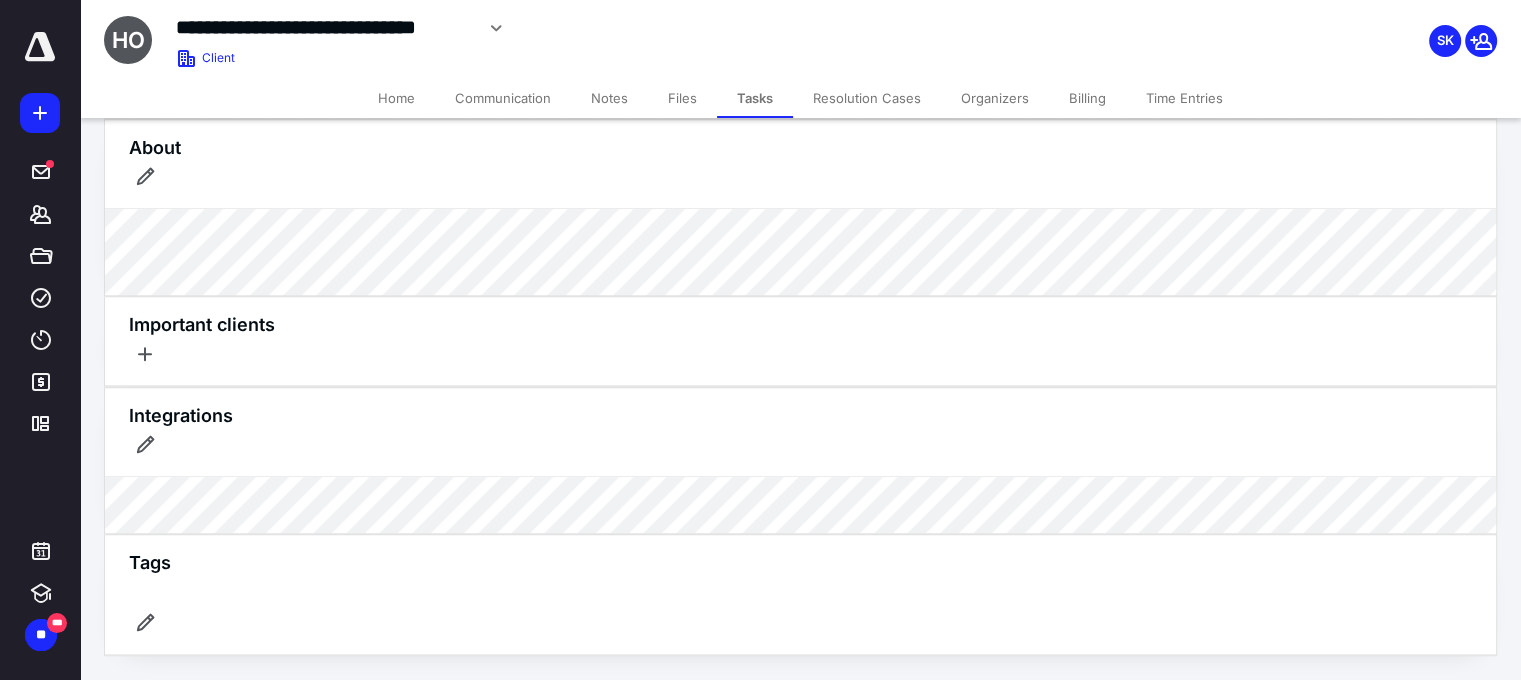 scroll, scrollTop: 872, scrollLeft: 0, axis: vertical 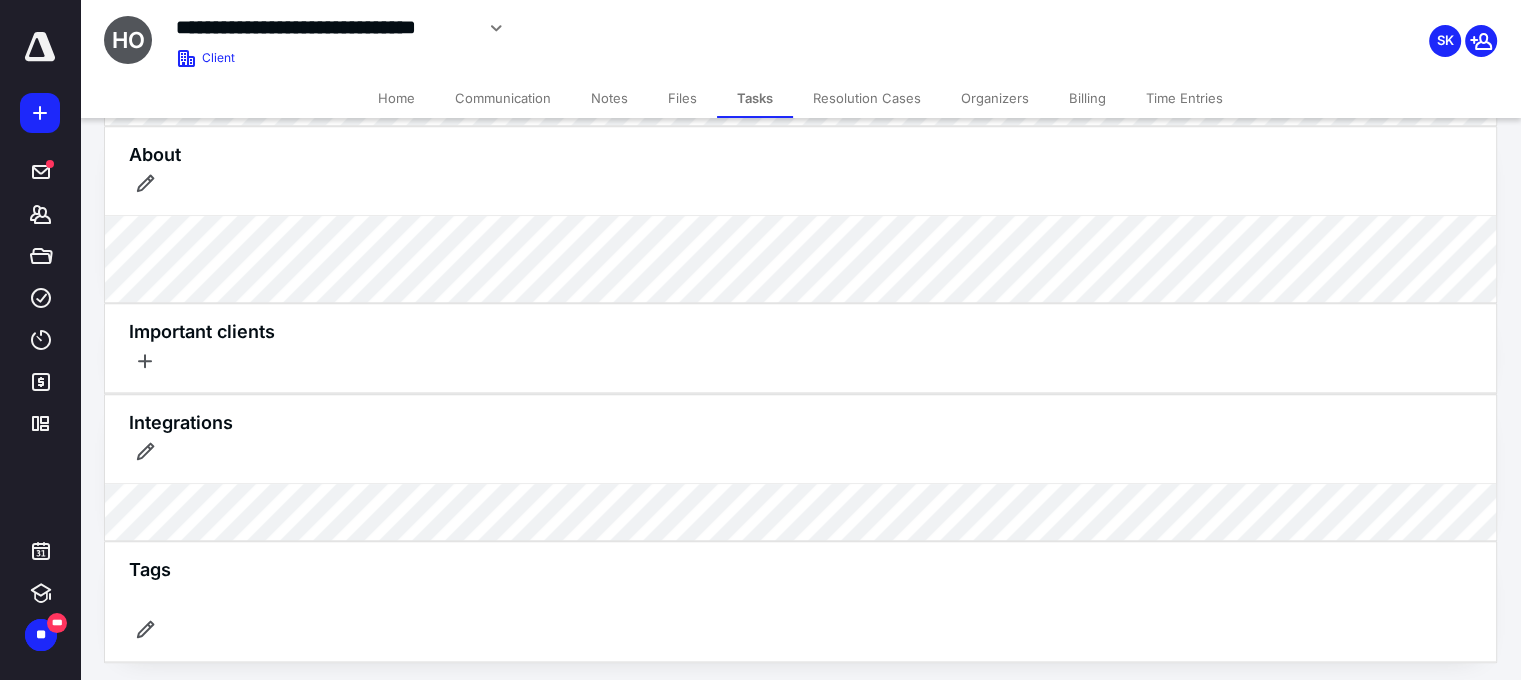 click on "Tasks" at bounding box center [755, 98] 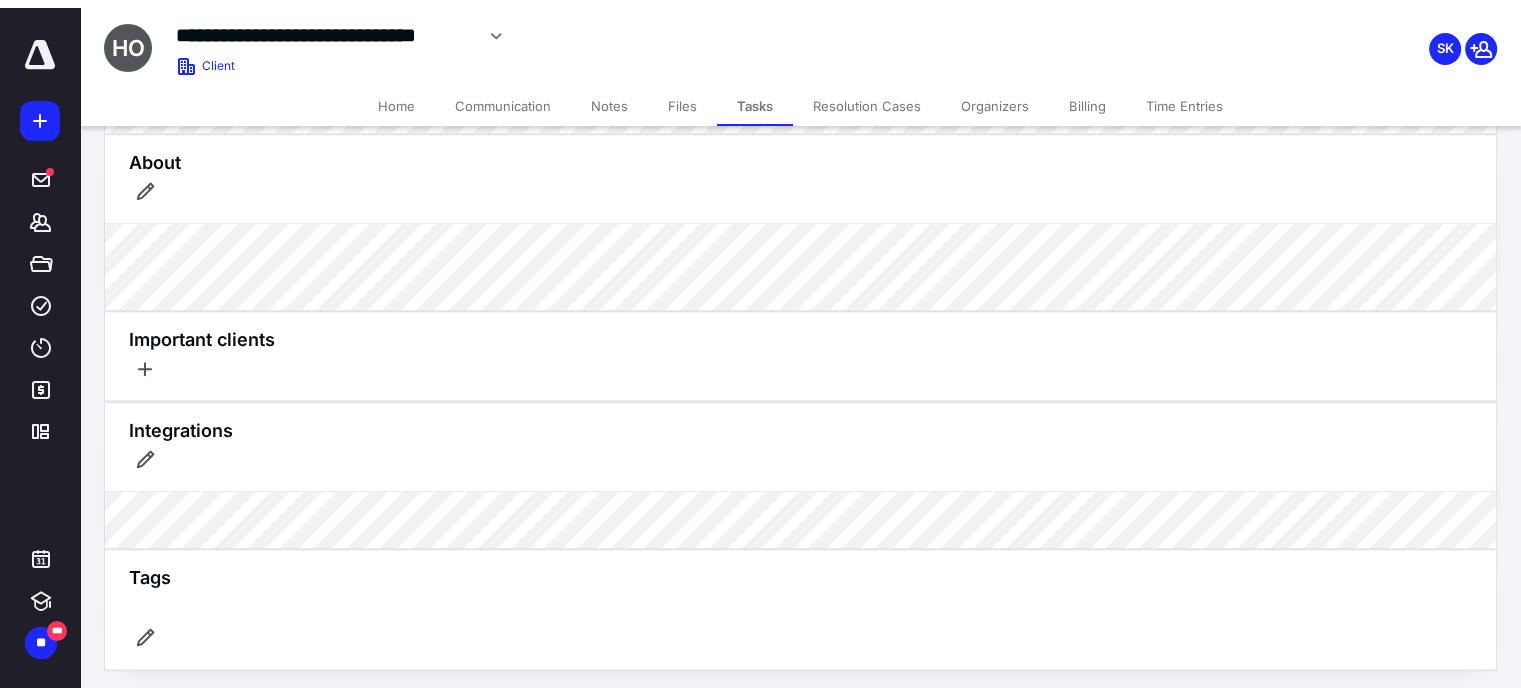 scroll, scrollTop: 358, scrollLeft: 0, axis: vertical 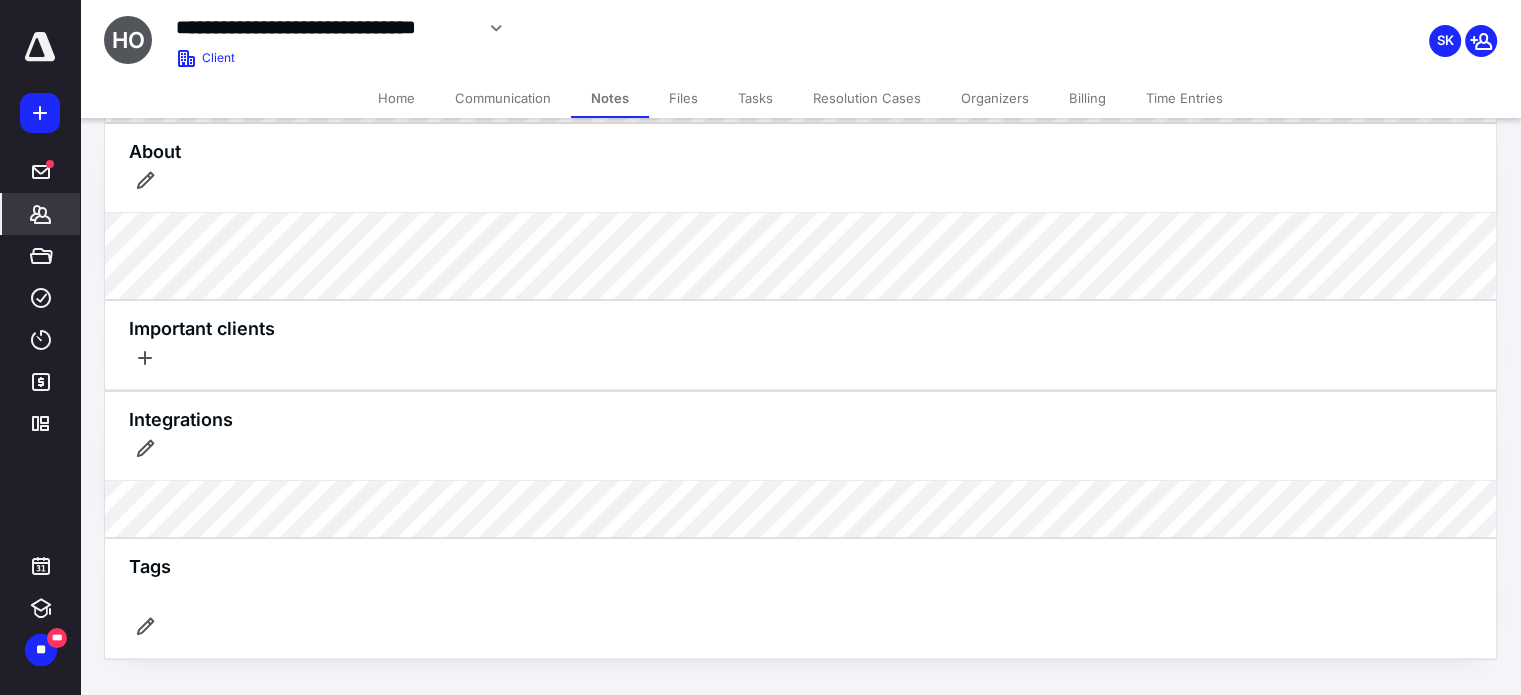 click on "Home" at bounding box center [396, 98] 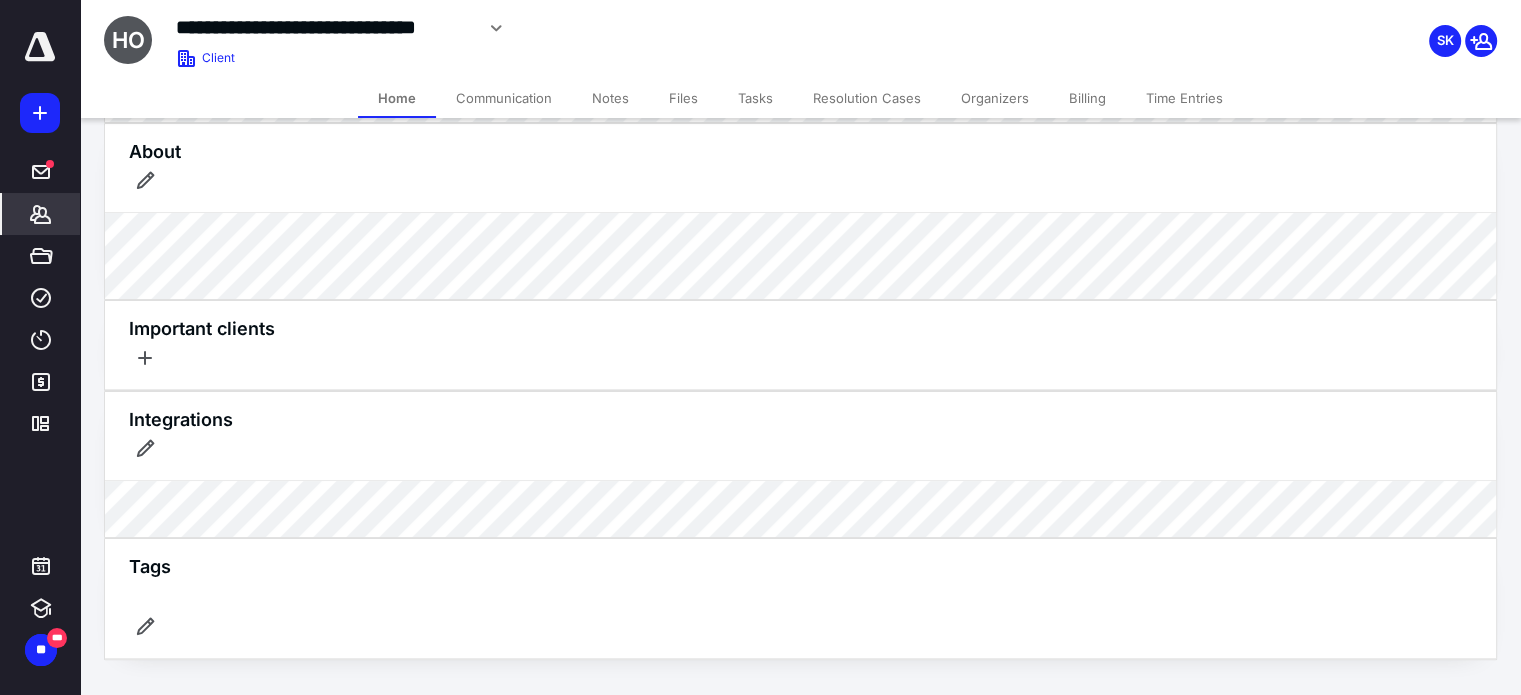 click on "Communication" at bounding box center (504, 98) 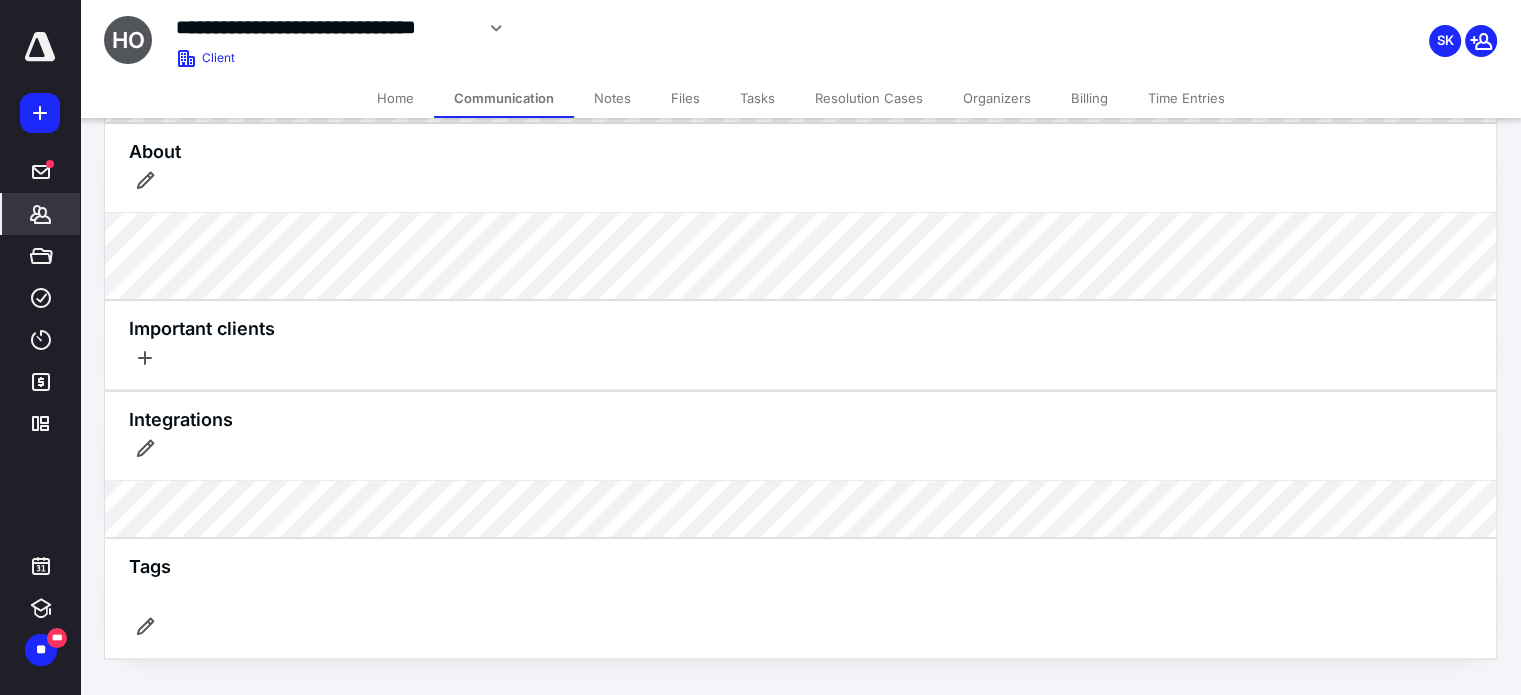 scroll, scrollTop: 0, scrollLeft: 0, axis: both 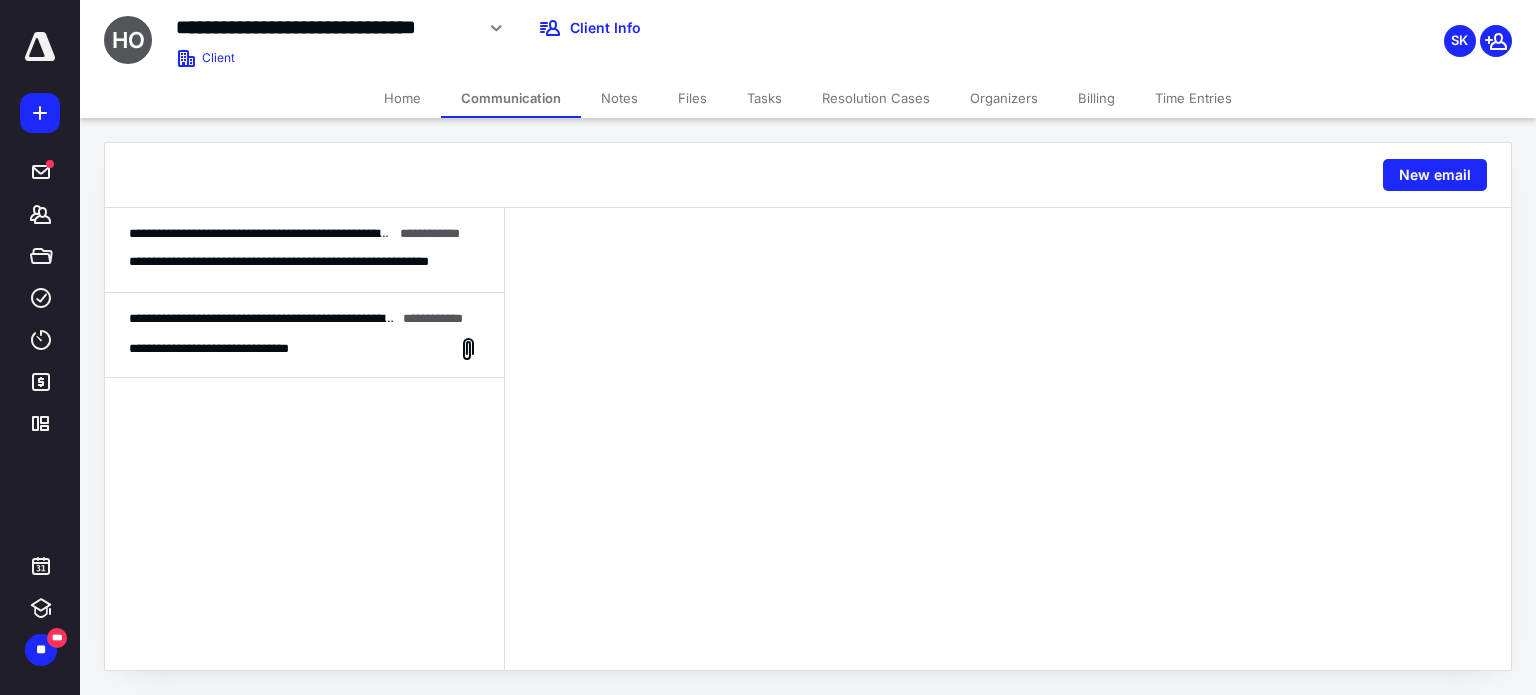 click on "Tasks" at bounding box center [764, 98] 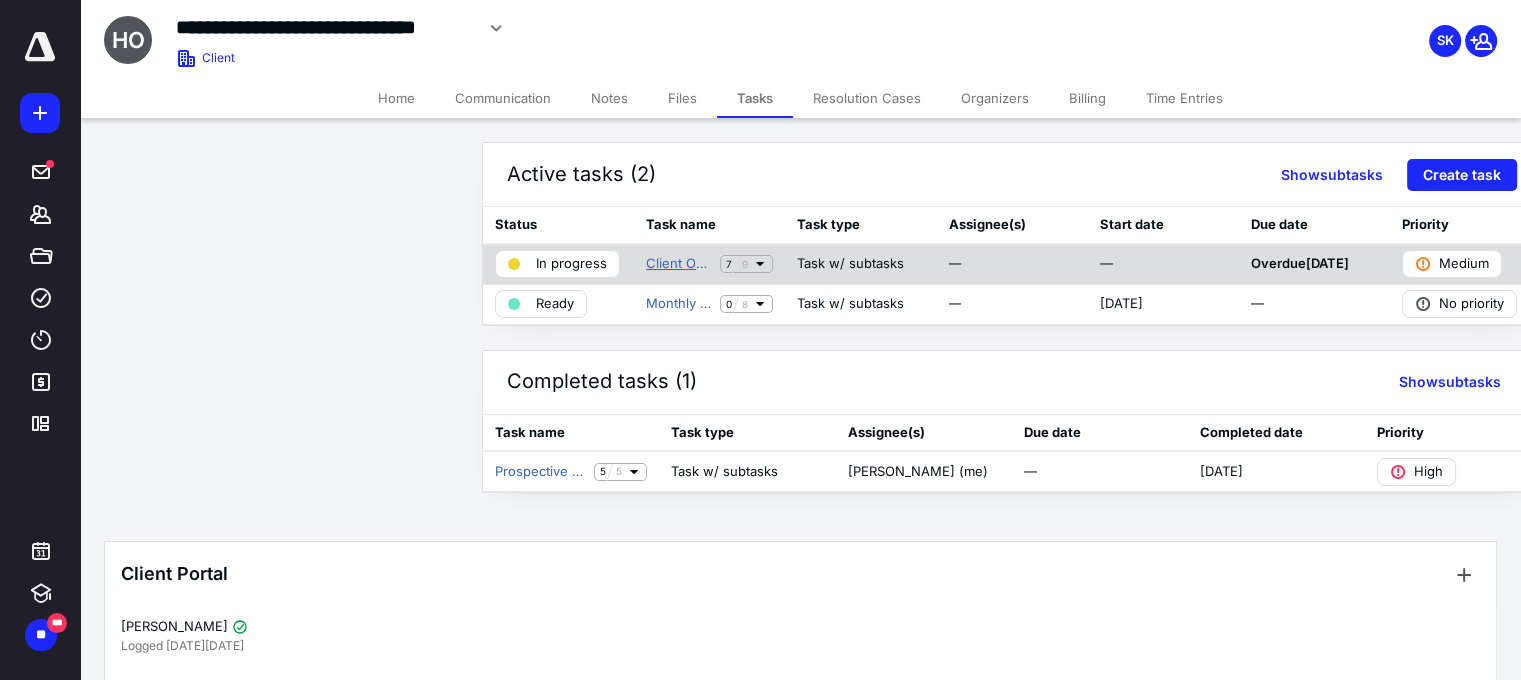 click on "Client Onboarding: Accounting [+ Automations]" at bounding box center [679, 264] 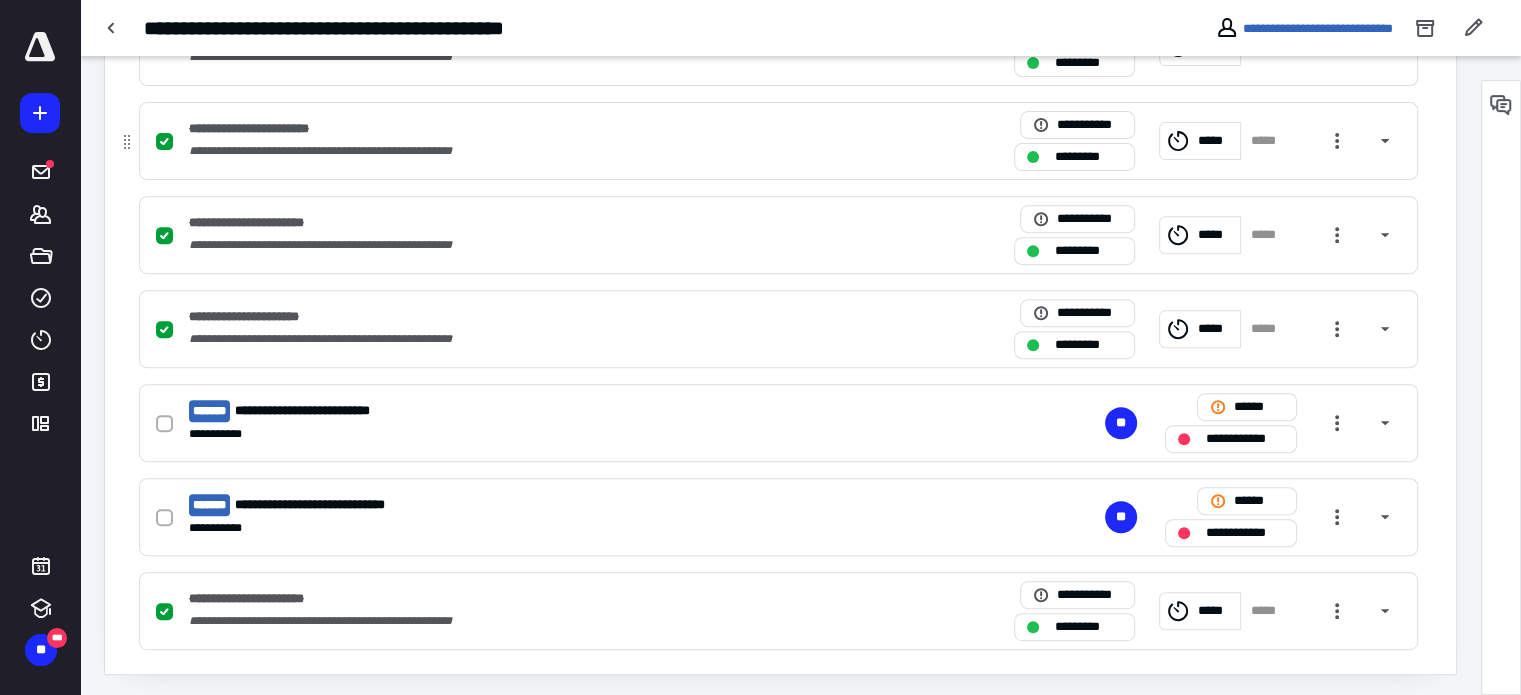 scroll, scrollTop: 761, scrollLeft: 0, axis: vertical 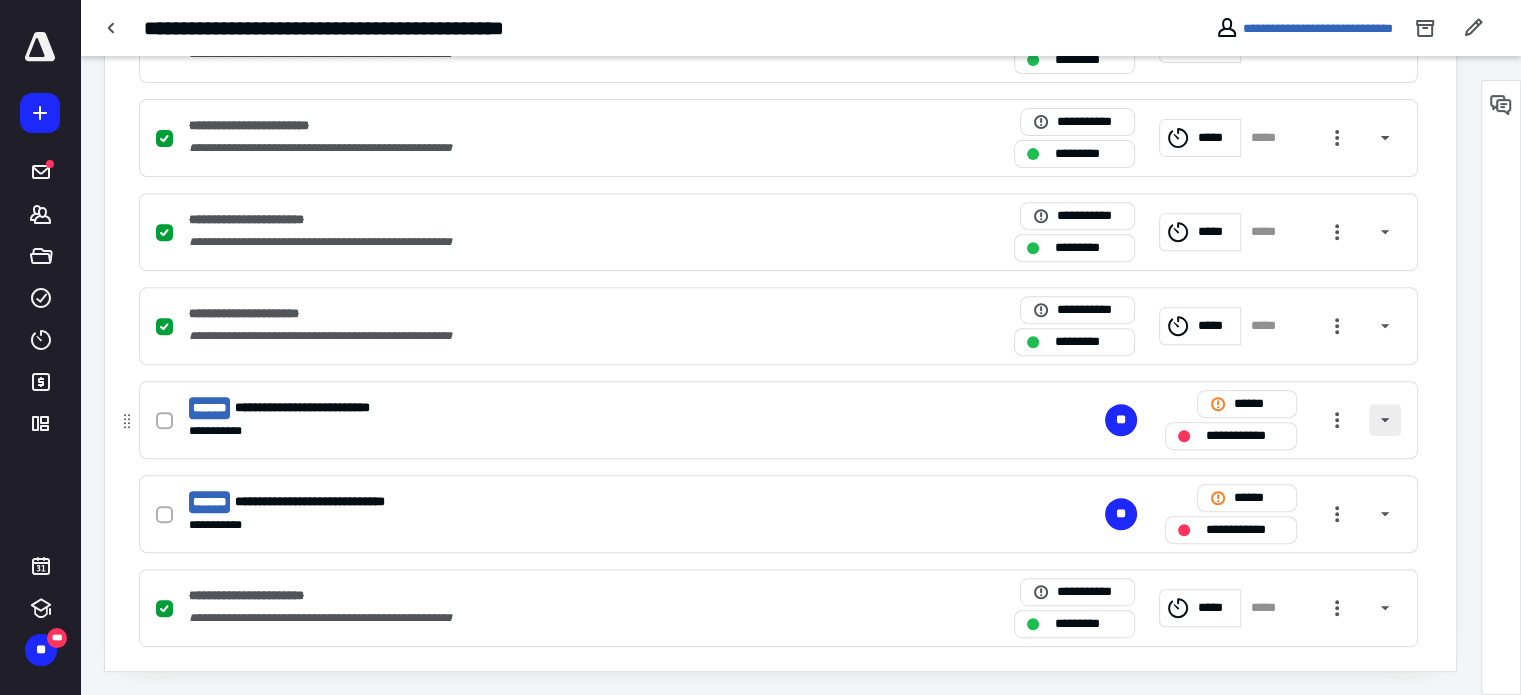 click at bounding box center (1385, 420) 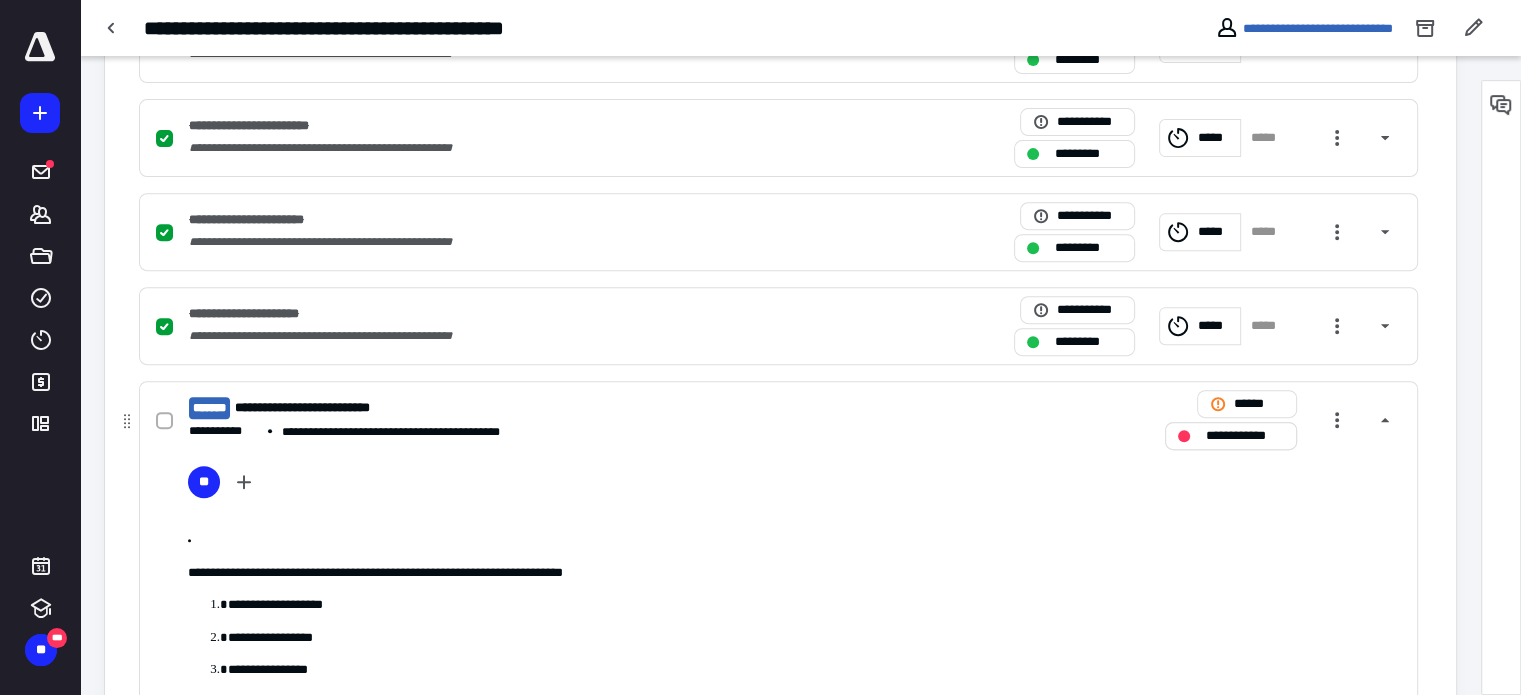 scroll, scrollTop: 253, scrollLeft: 0, axis: vertical 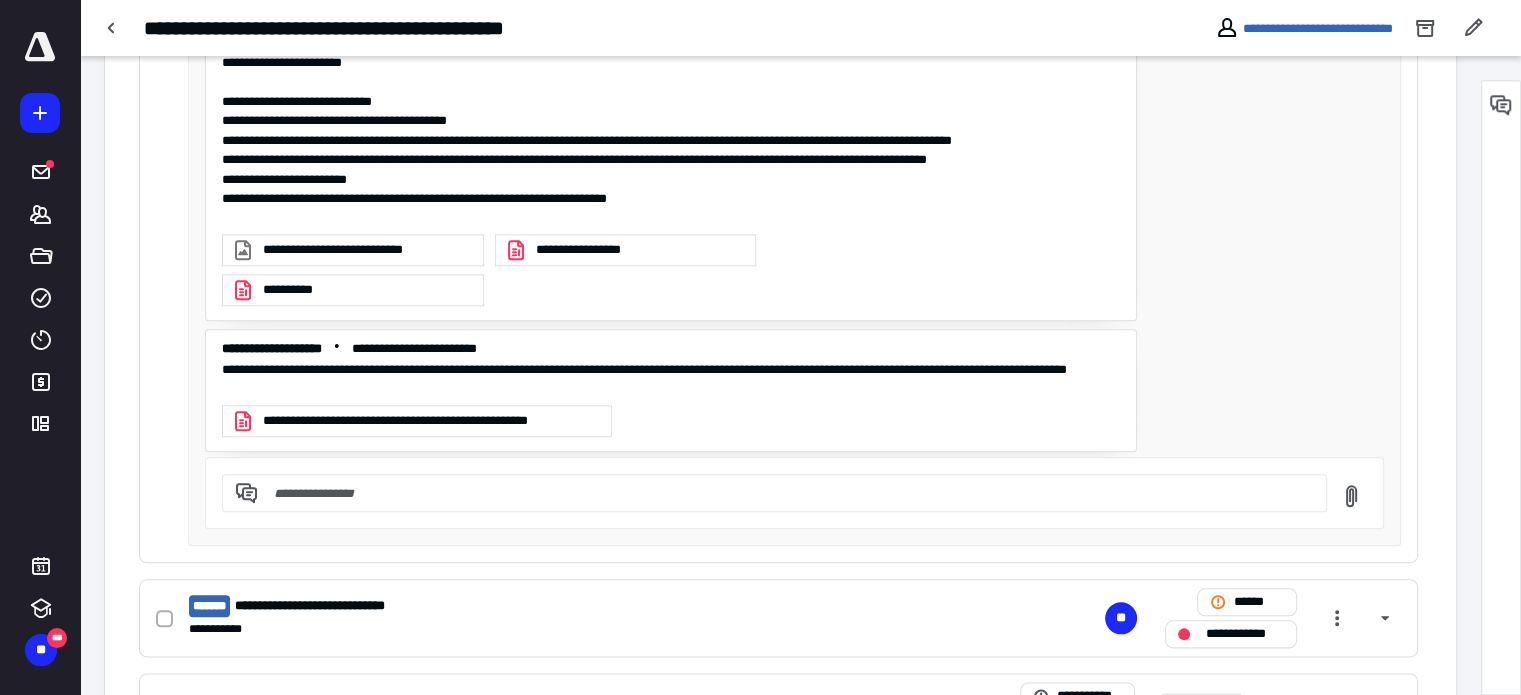 click at bounding box center (786, 493) 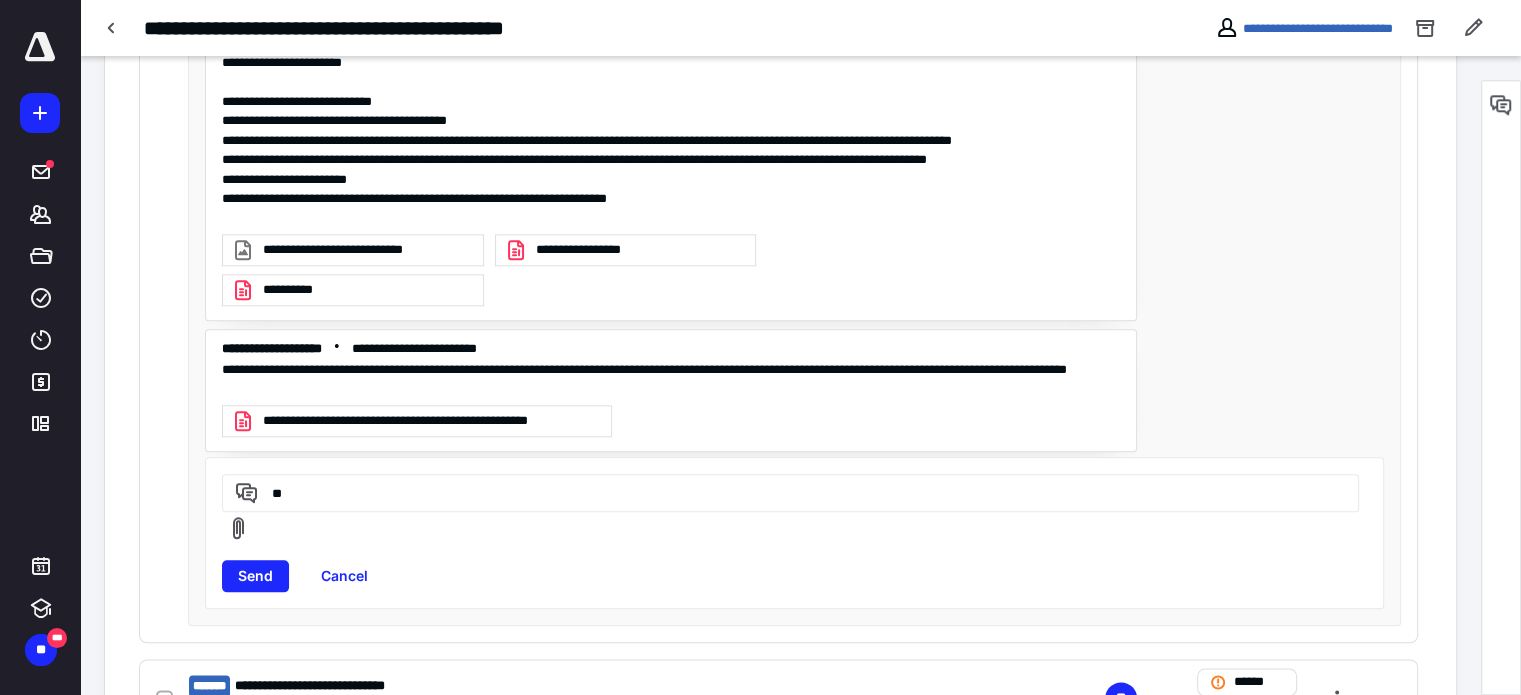 type on "*" 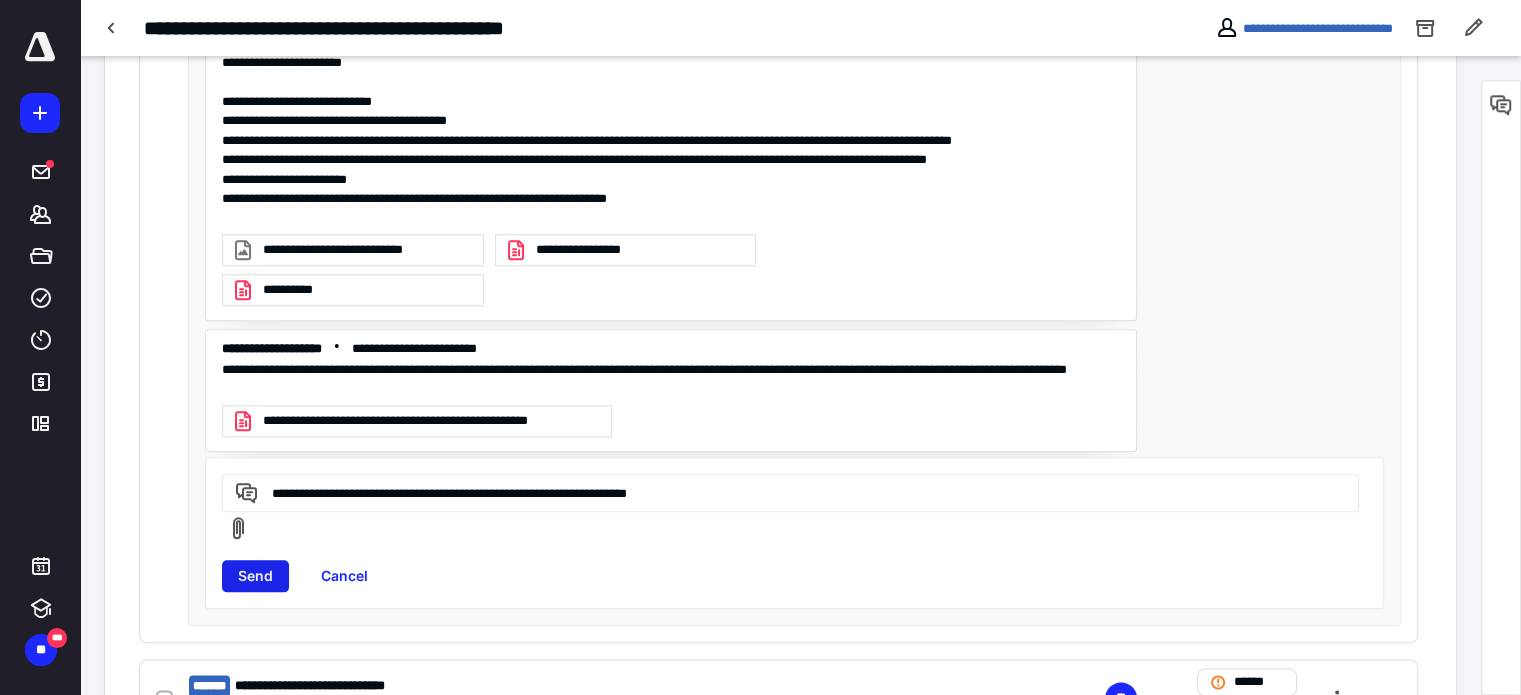 type on "**********" 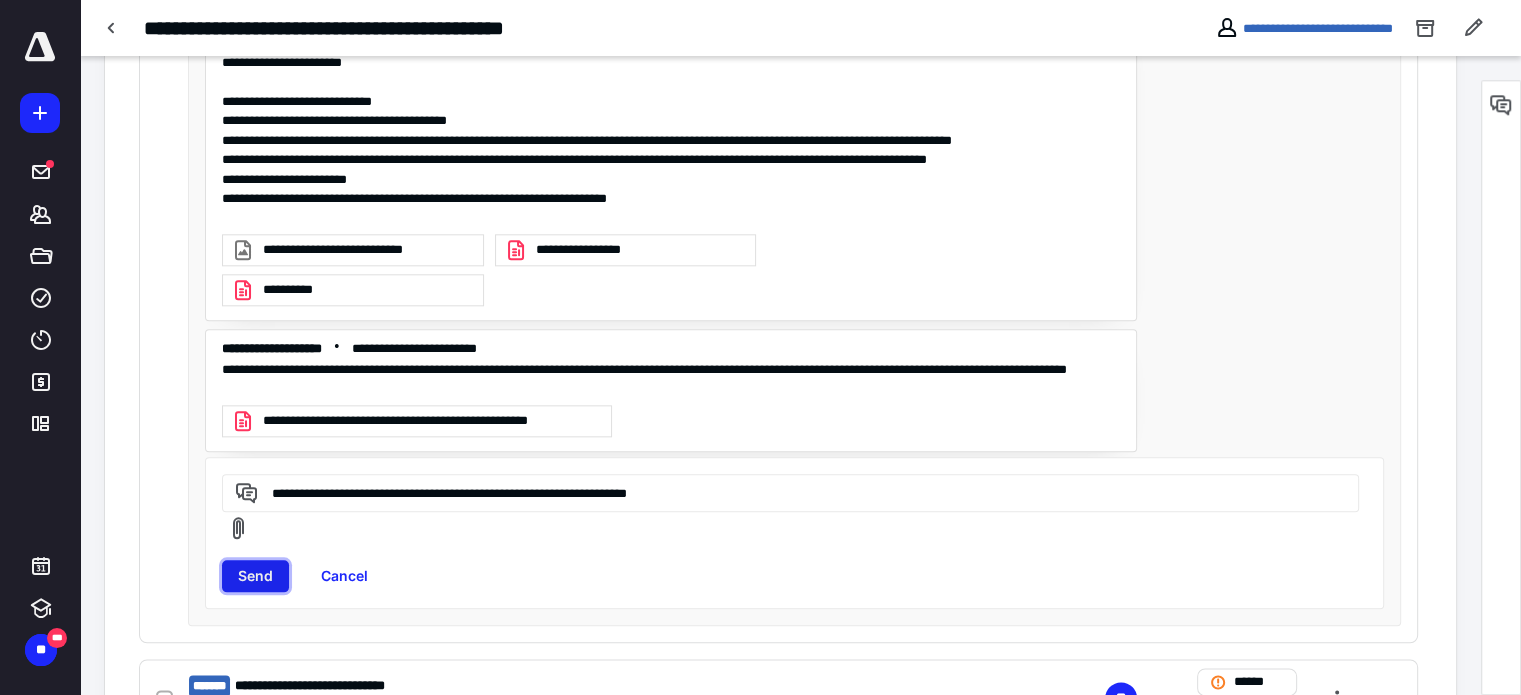 click on "Send" at bounding box center [255, 576] 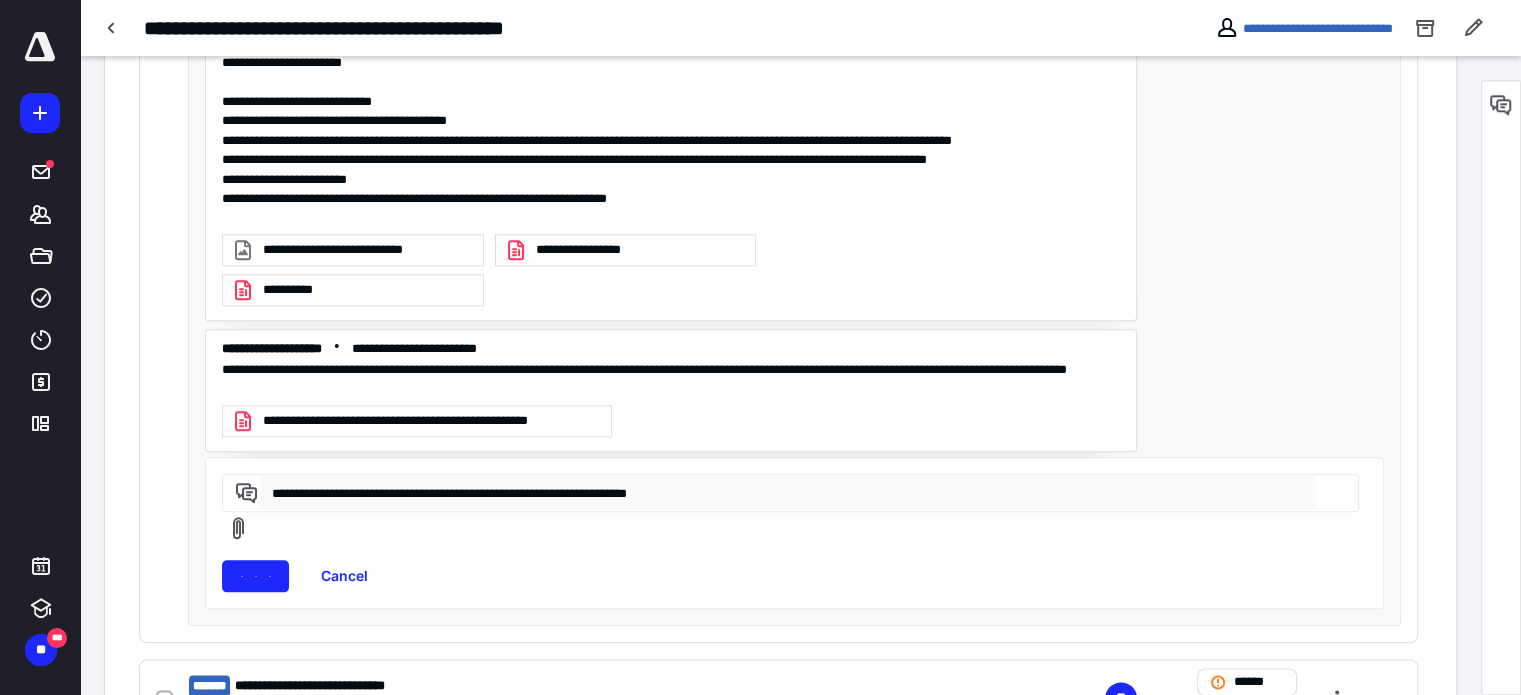 type 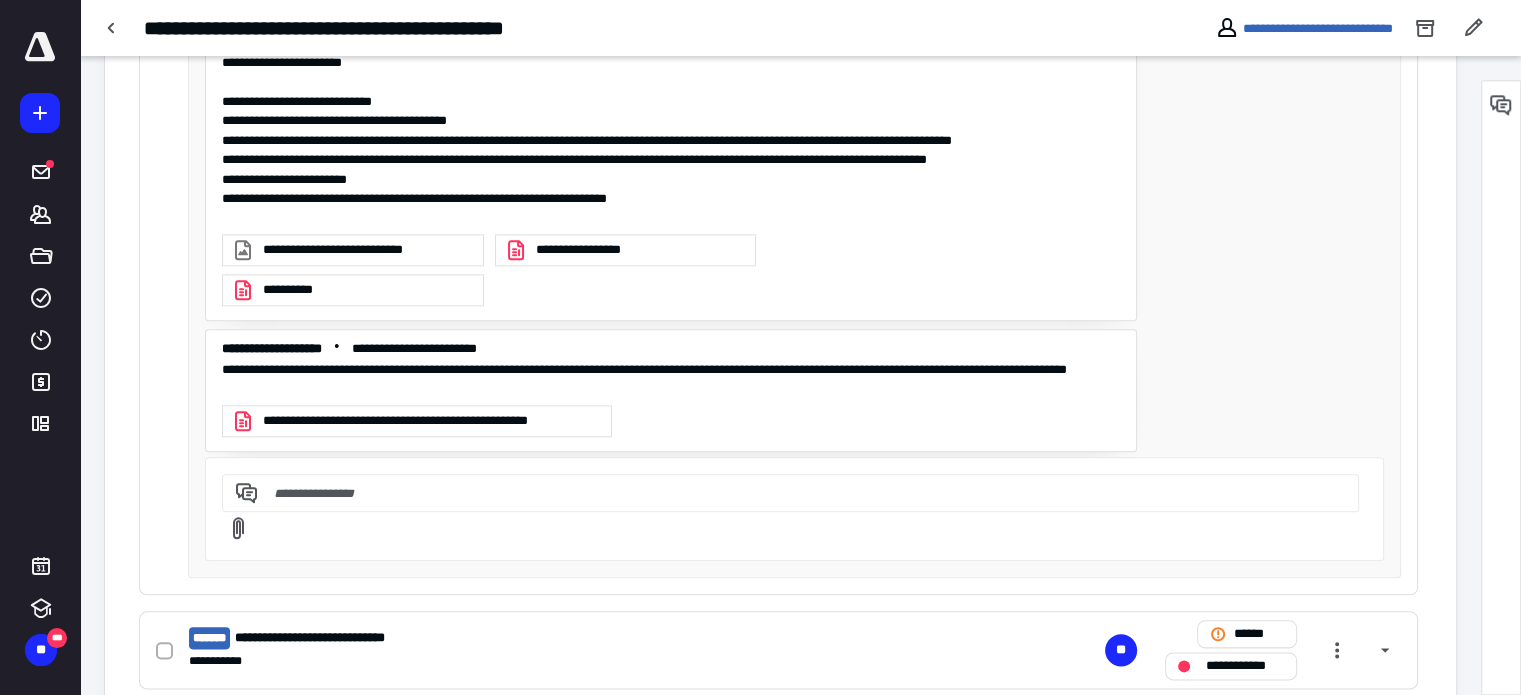 scroll, scrollTop: 360, scrollLeft: 0, axis: vertical 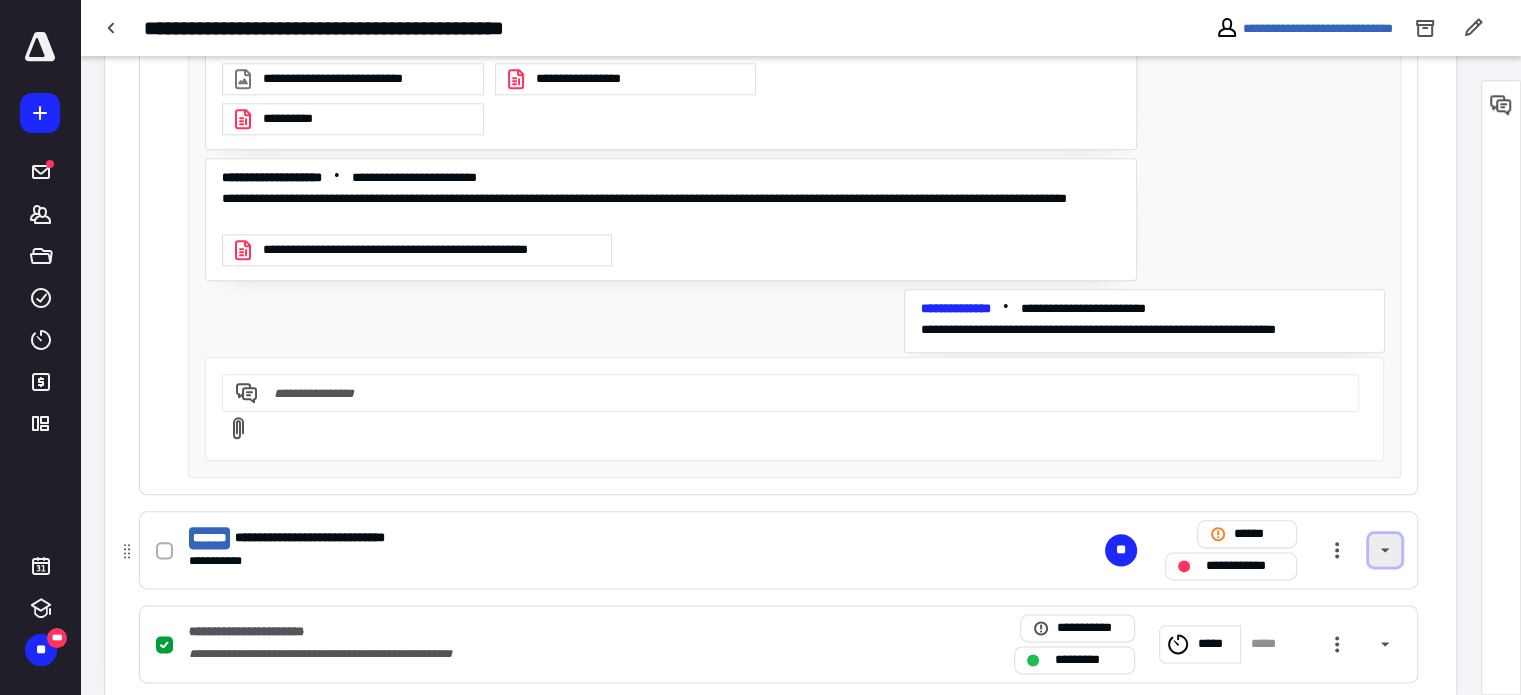 click at bounding box center (1385, 550) 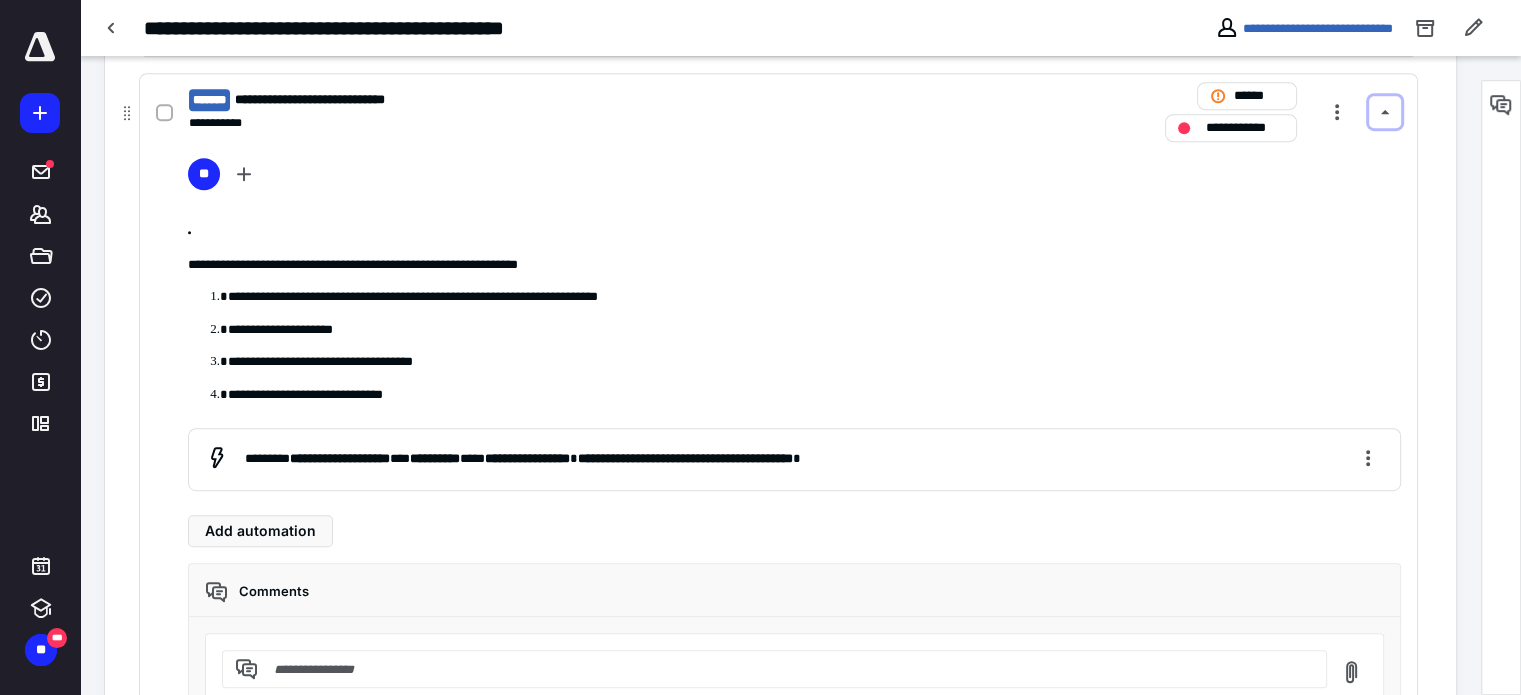 scroll, scrollTop: 1047, scrollLeft: 0, axis: vertical 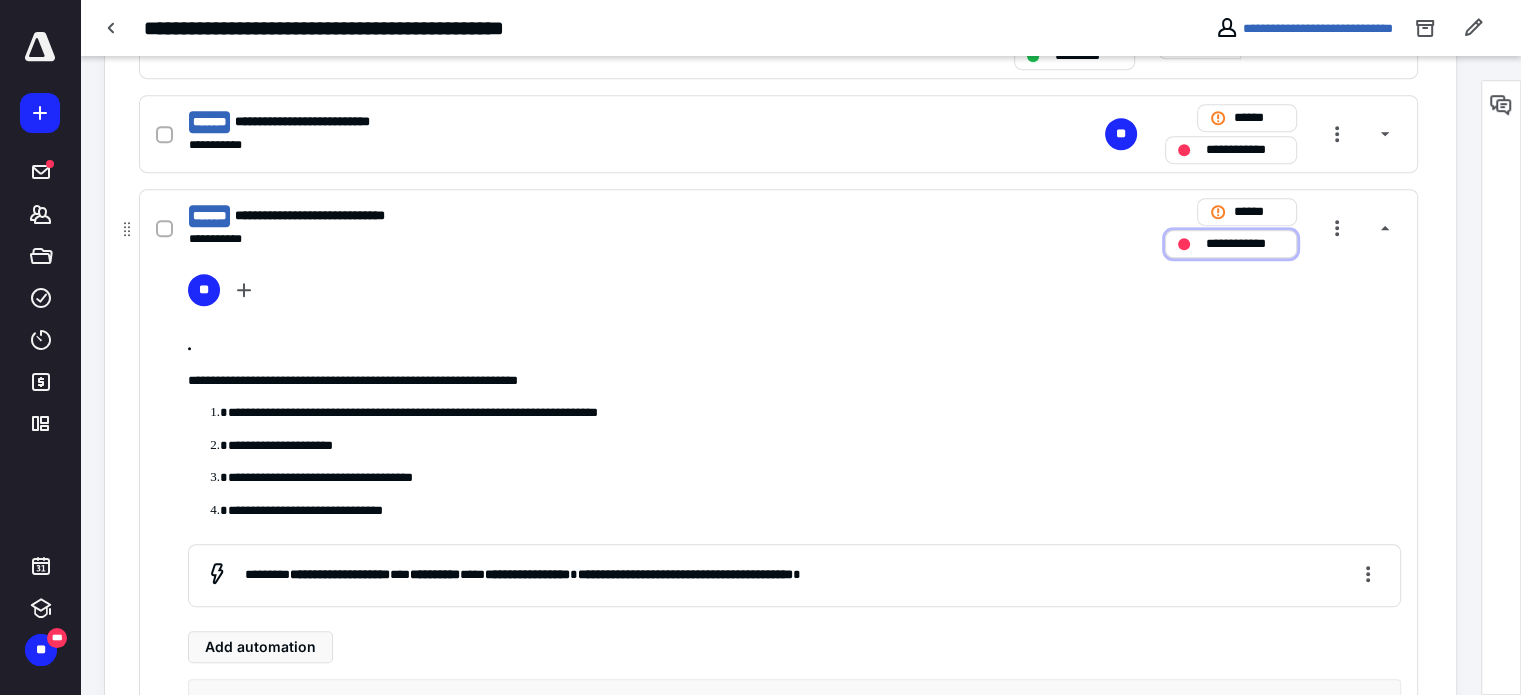 click on "**********" at bounding box center [1231, 244] 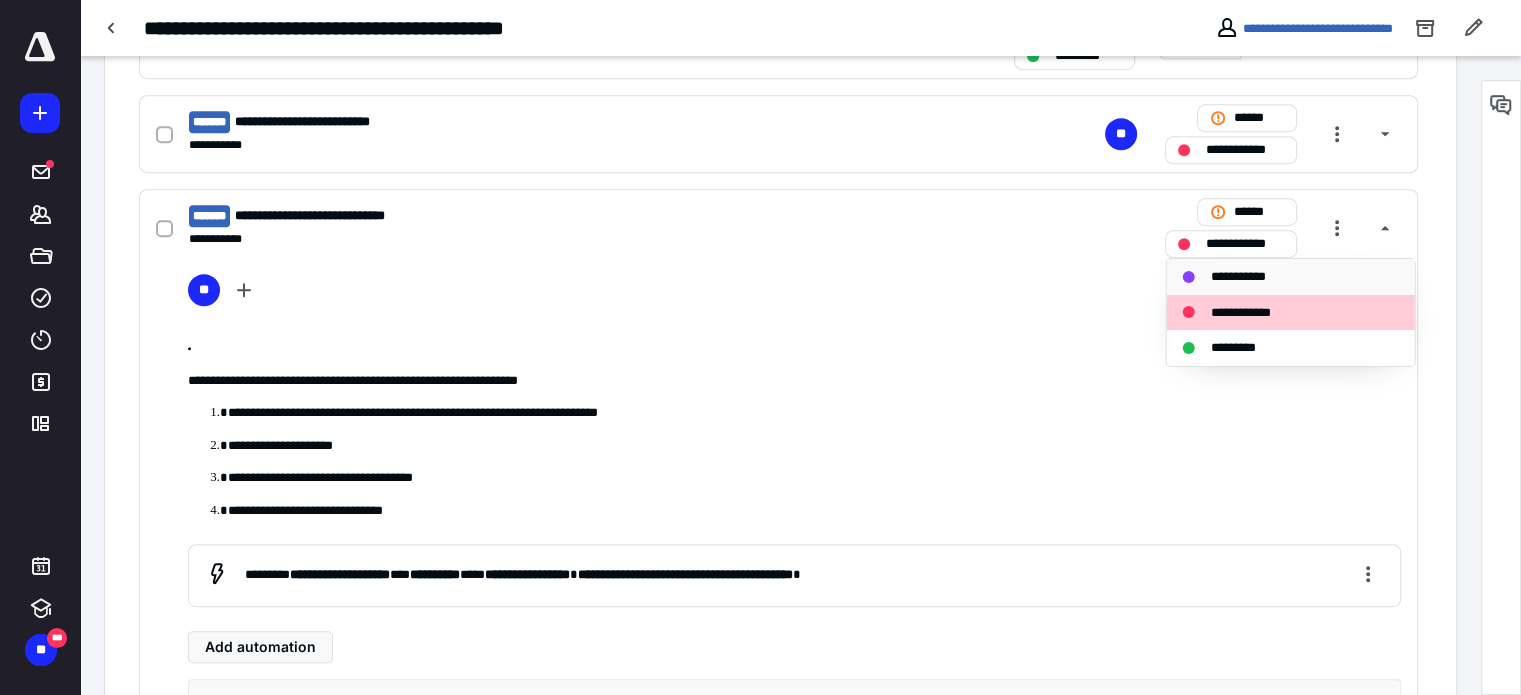 click on "**********" at bounding box center [1279, 277] 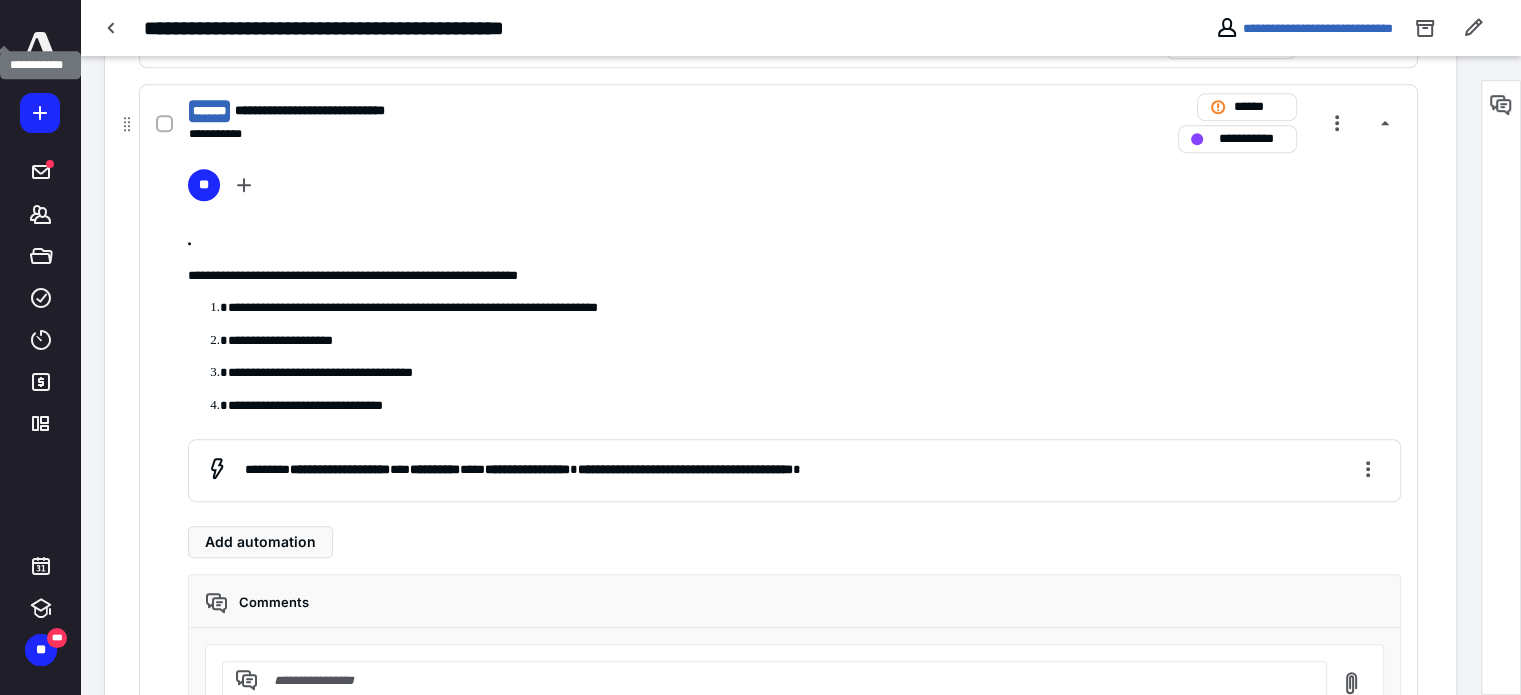 scroll, scrollTop: 1247, scrollLeft: 0, axis: vertical 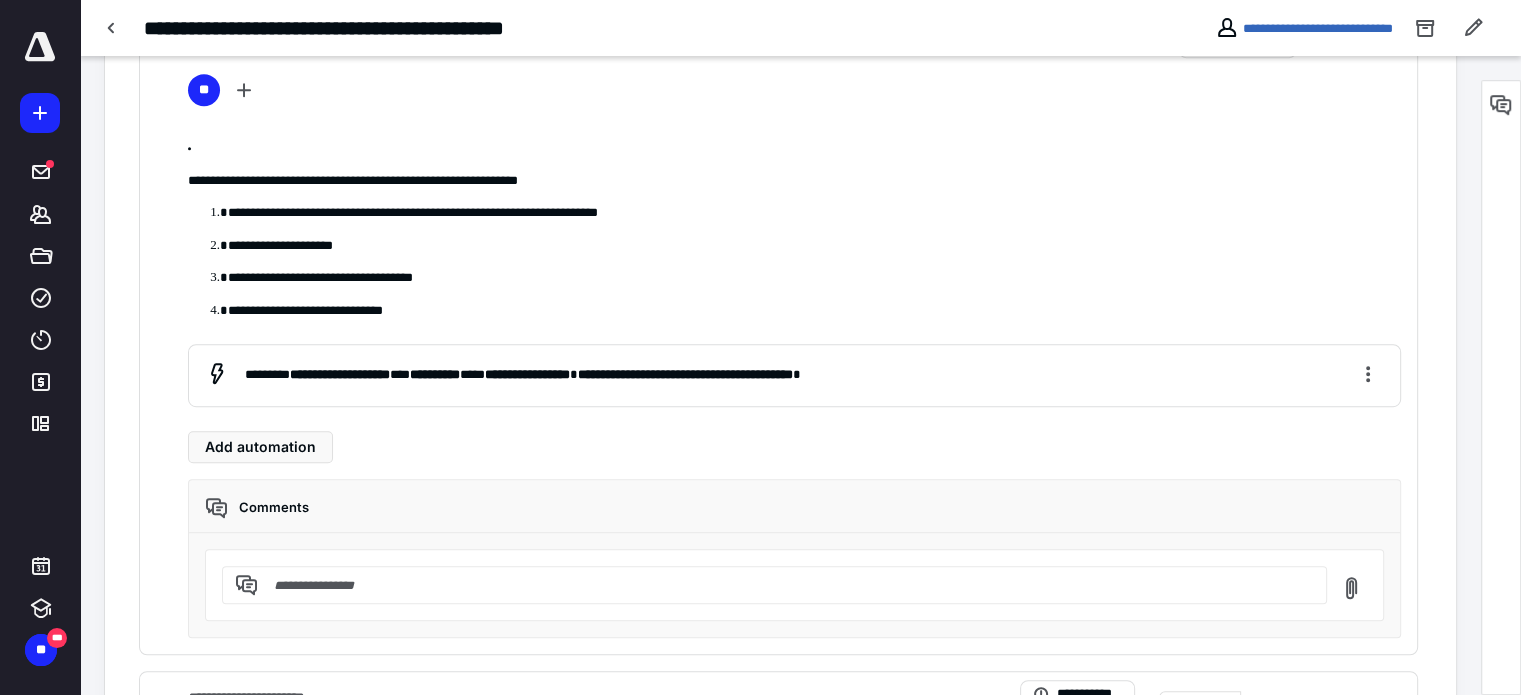 click at bounding box center [786, 585] 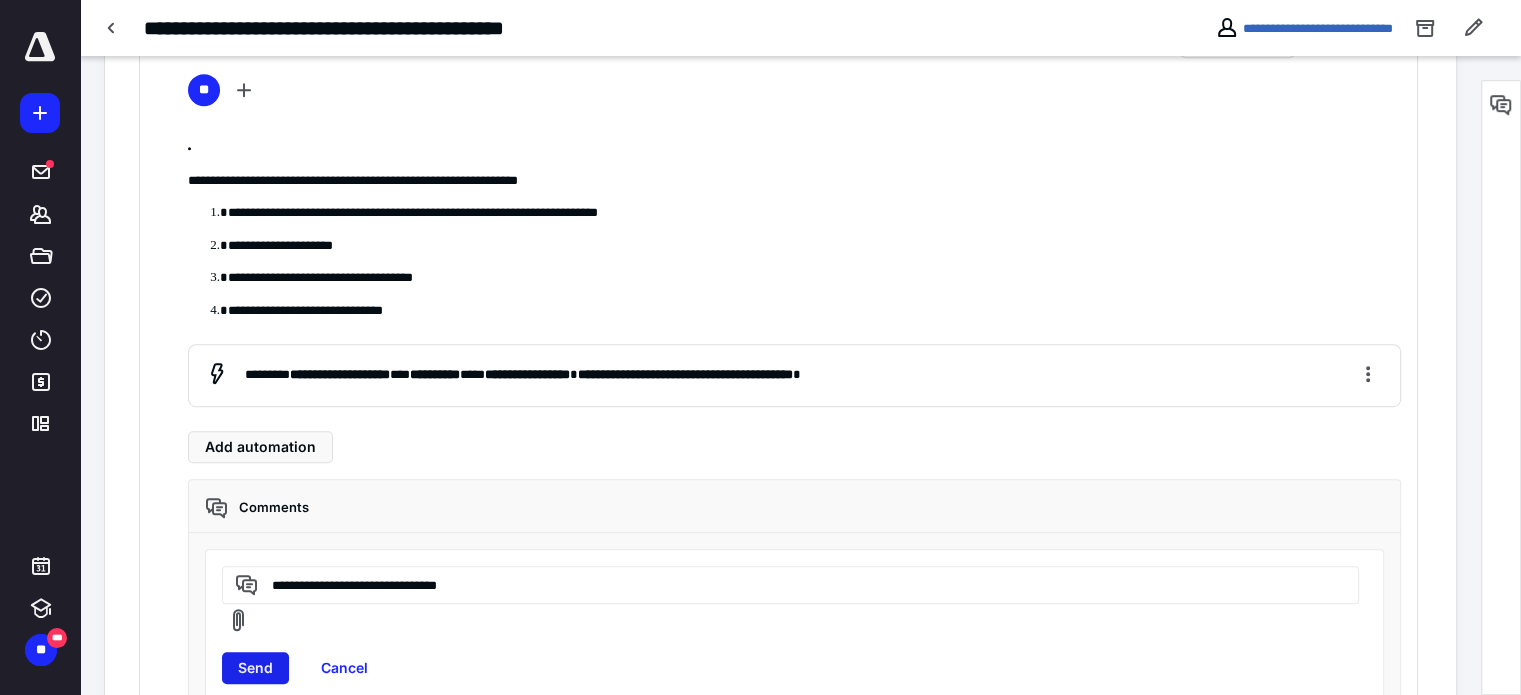 type on "**********" 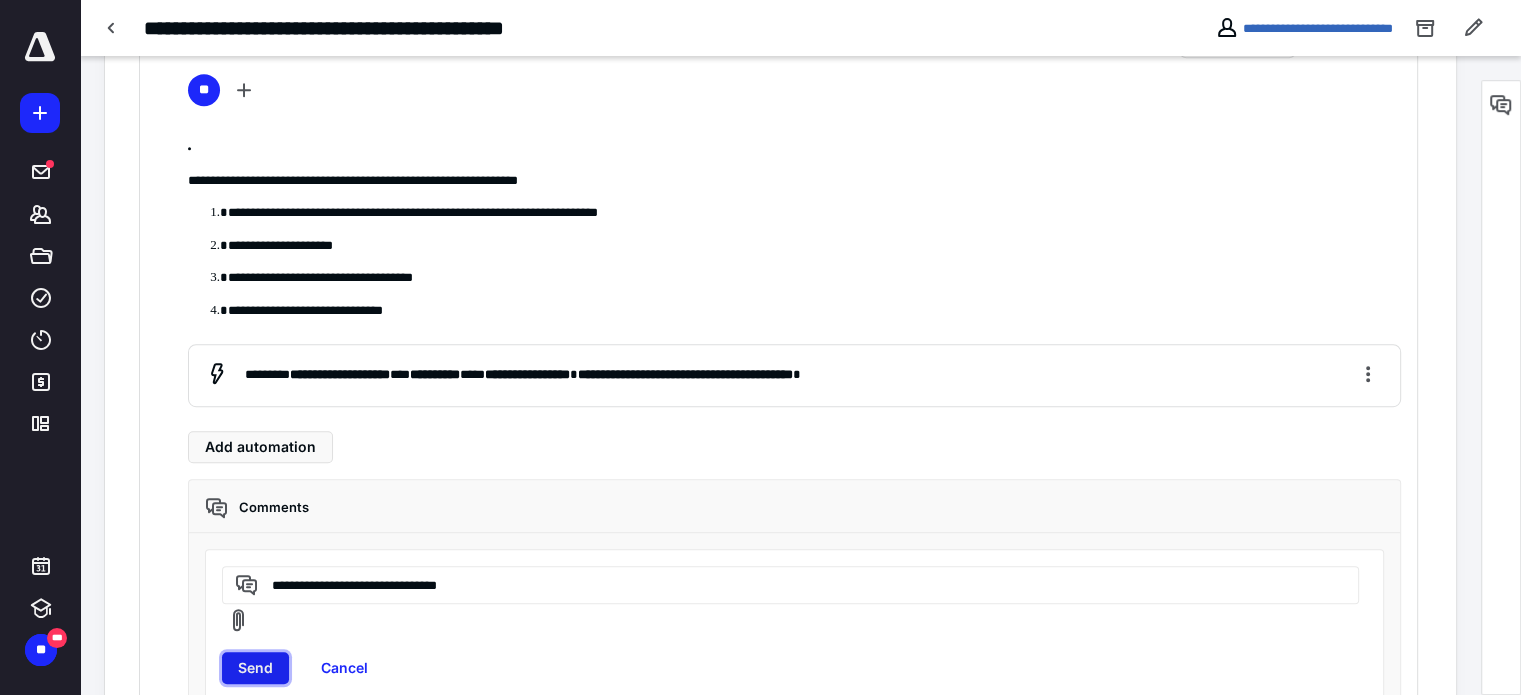 click on "Send" at bounding box center [255, 668] 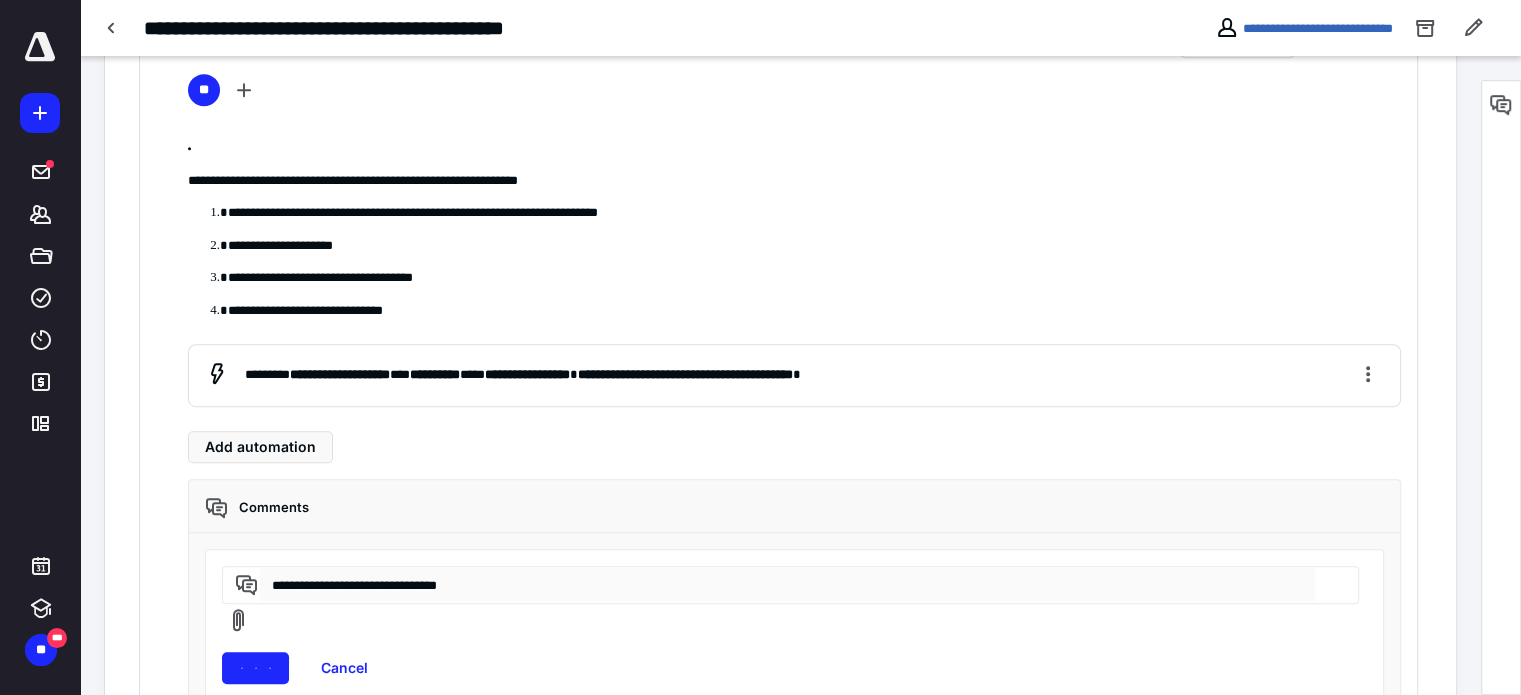 type 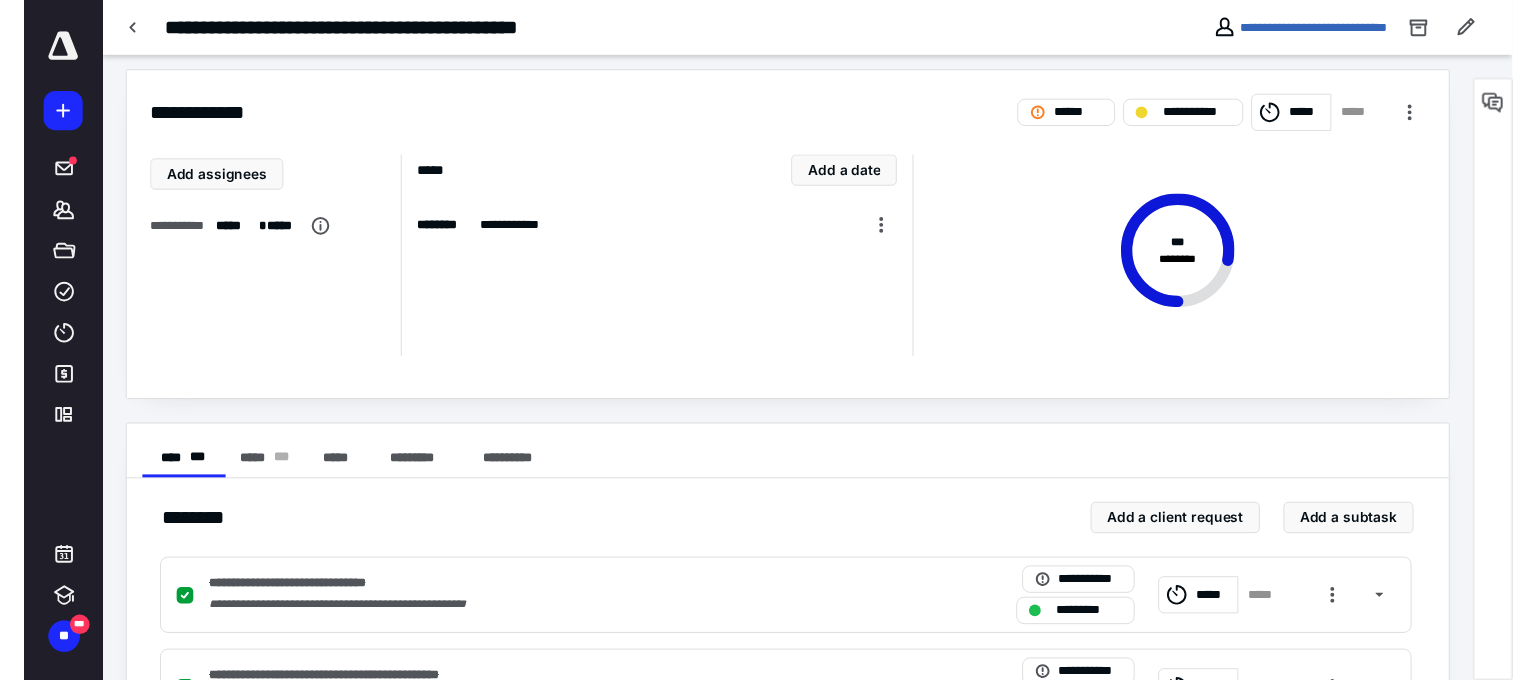 scroll, scrollTop: 0, scrollLeft: 0, axis: both 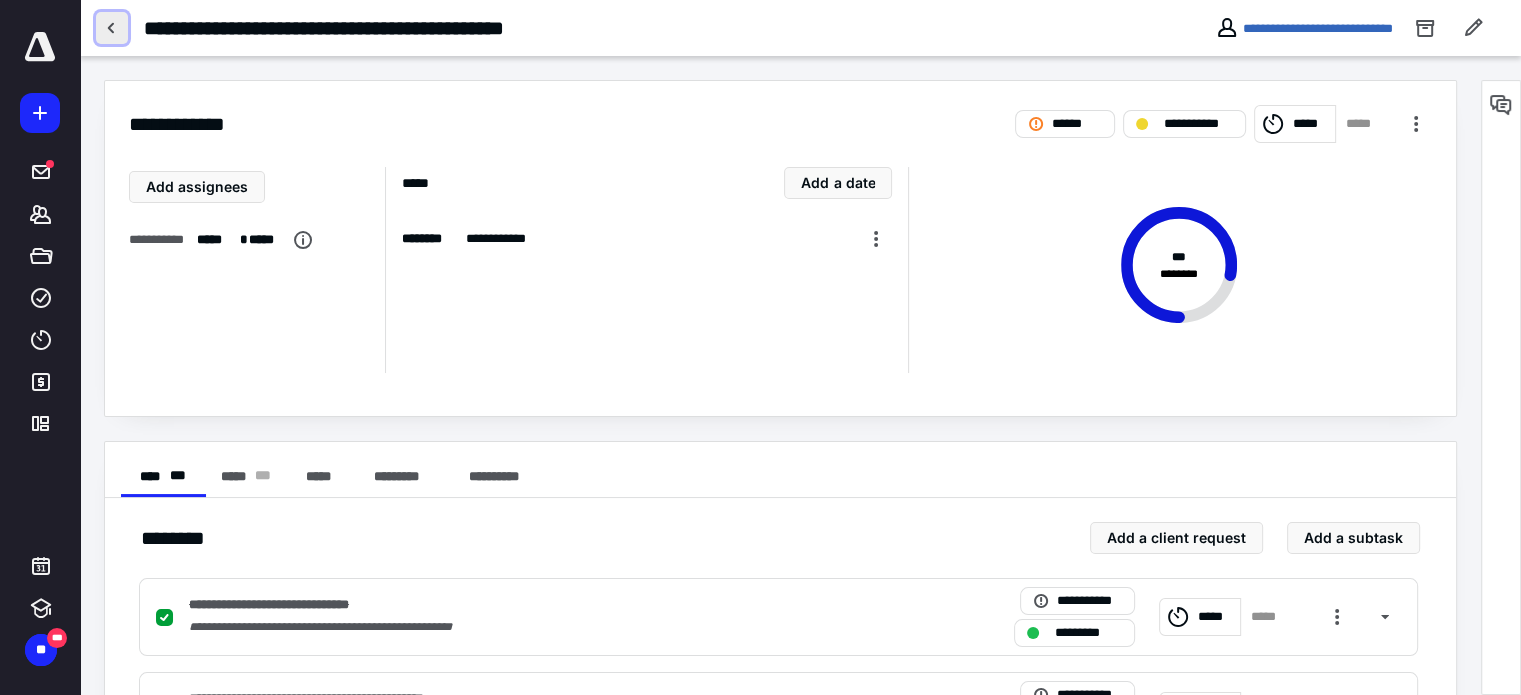 click at bounding box center (112, 28) 